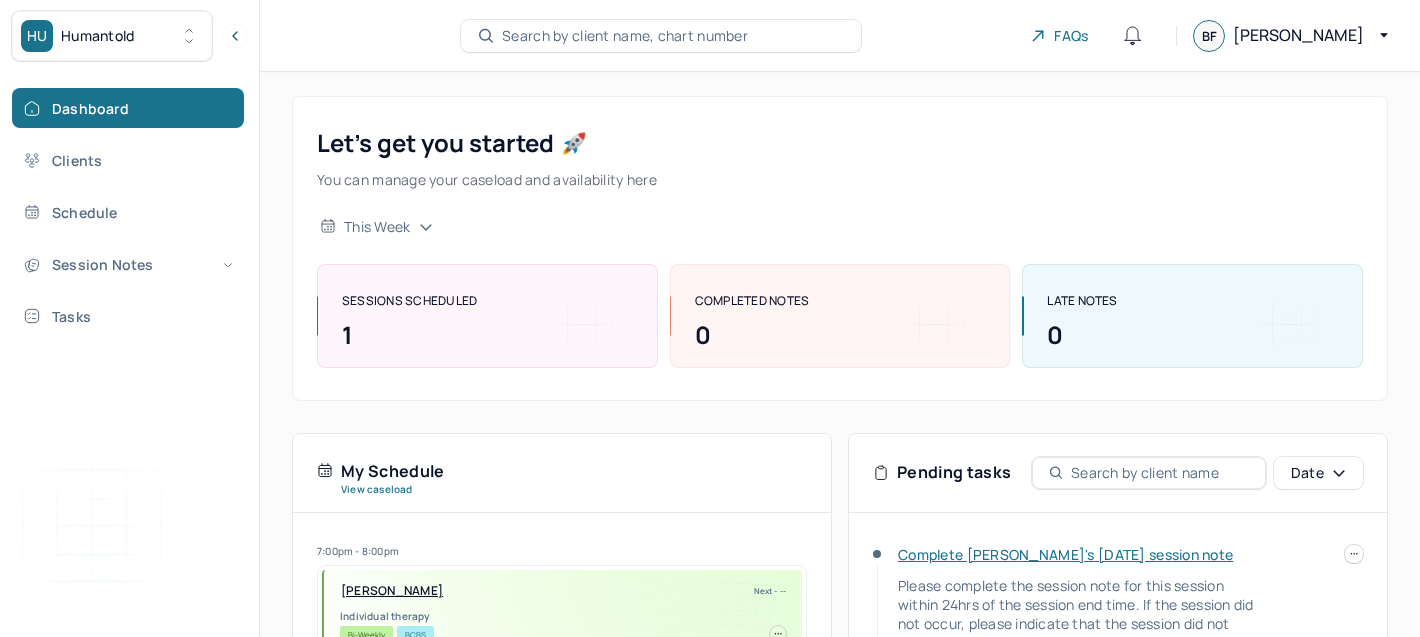 scroll, scrollTop: 0, scrollLeft: 0, axis: both 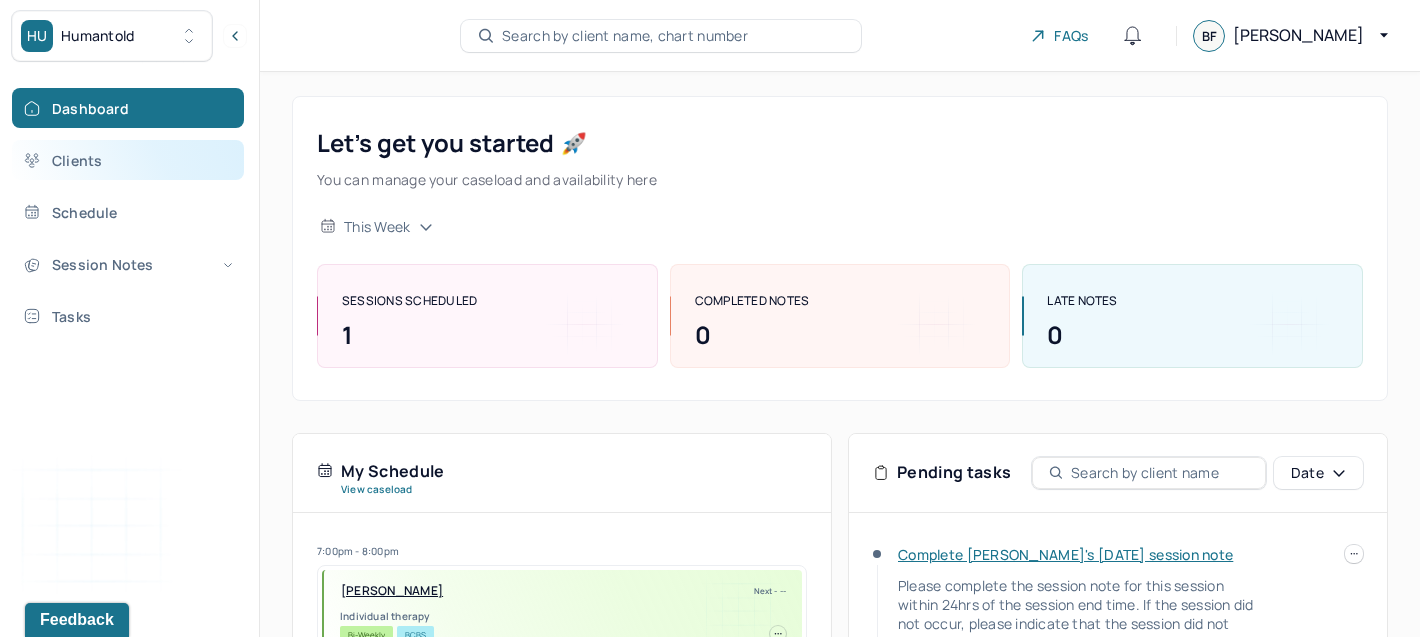 click on "Clients" at bounding box center (128, 160) 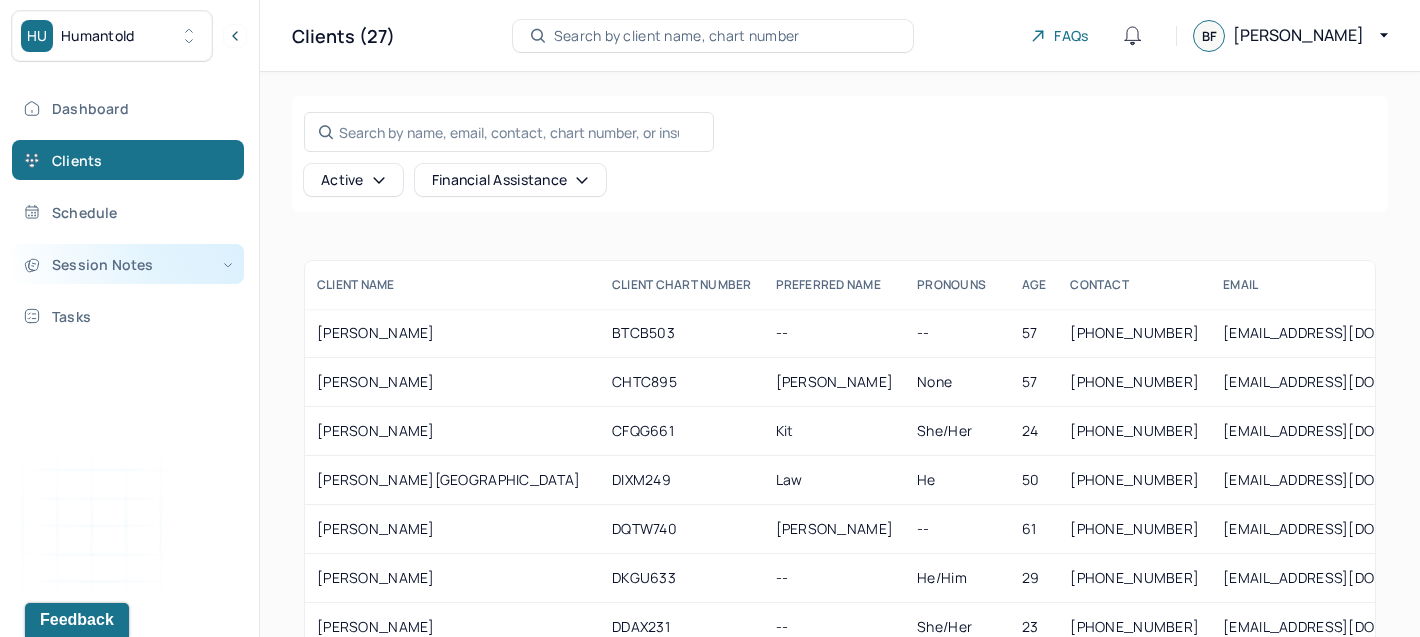 click on "Session Notes" at bounding box center (128, 264) 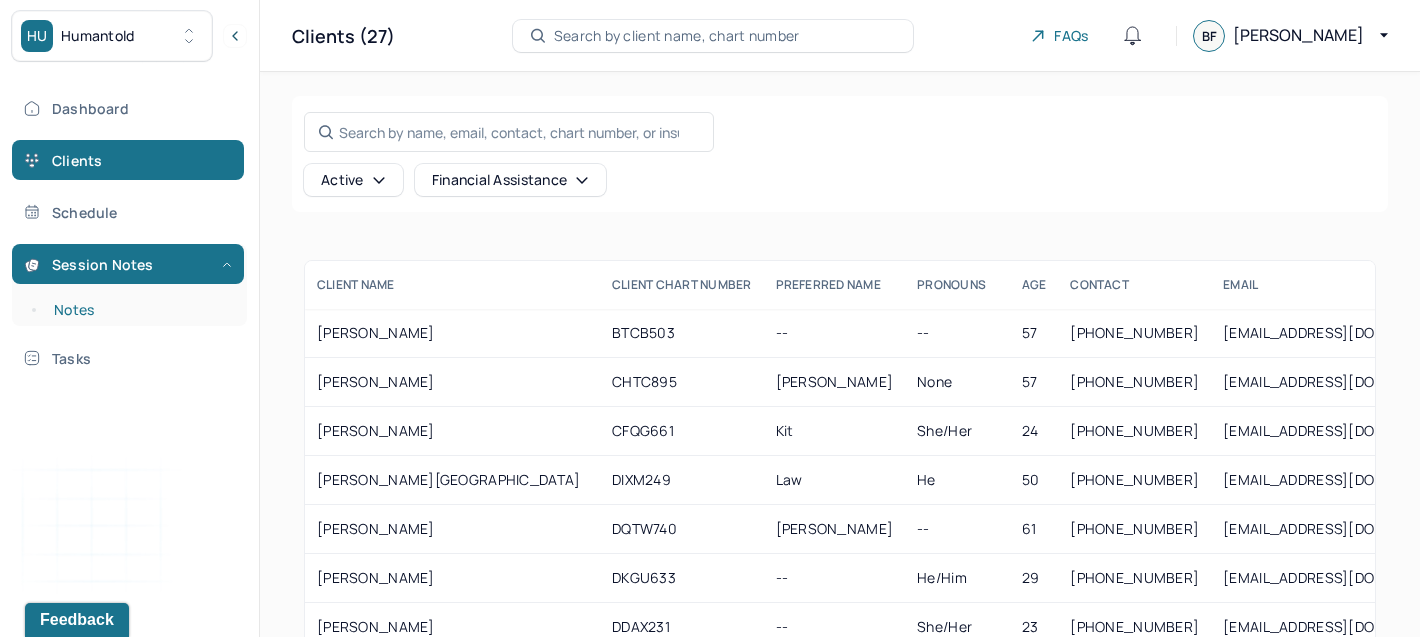 click on "Notes" at bounding box center [139, 310] 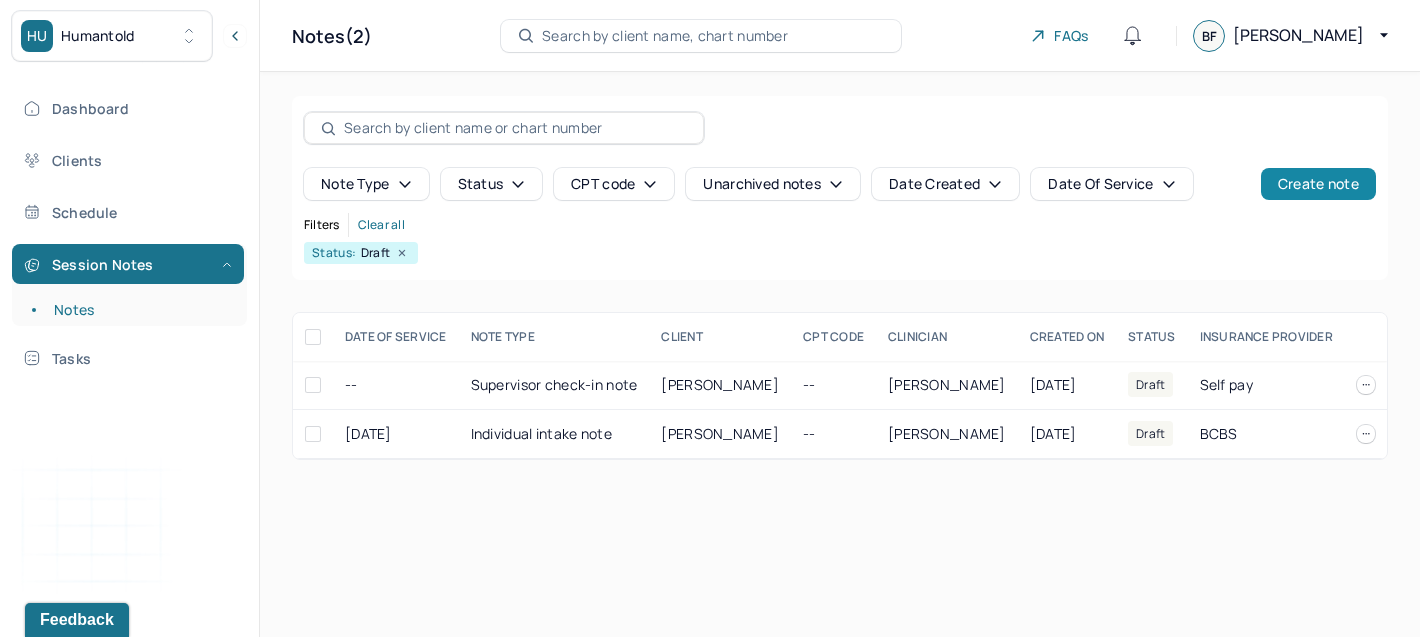 click on "Create note" at bounding box center [1318, 184] 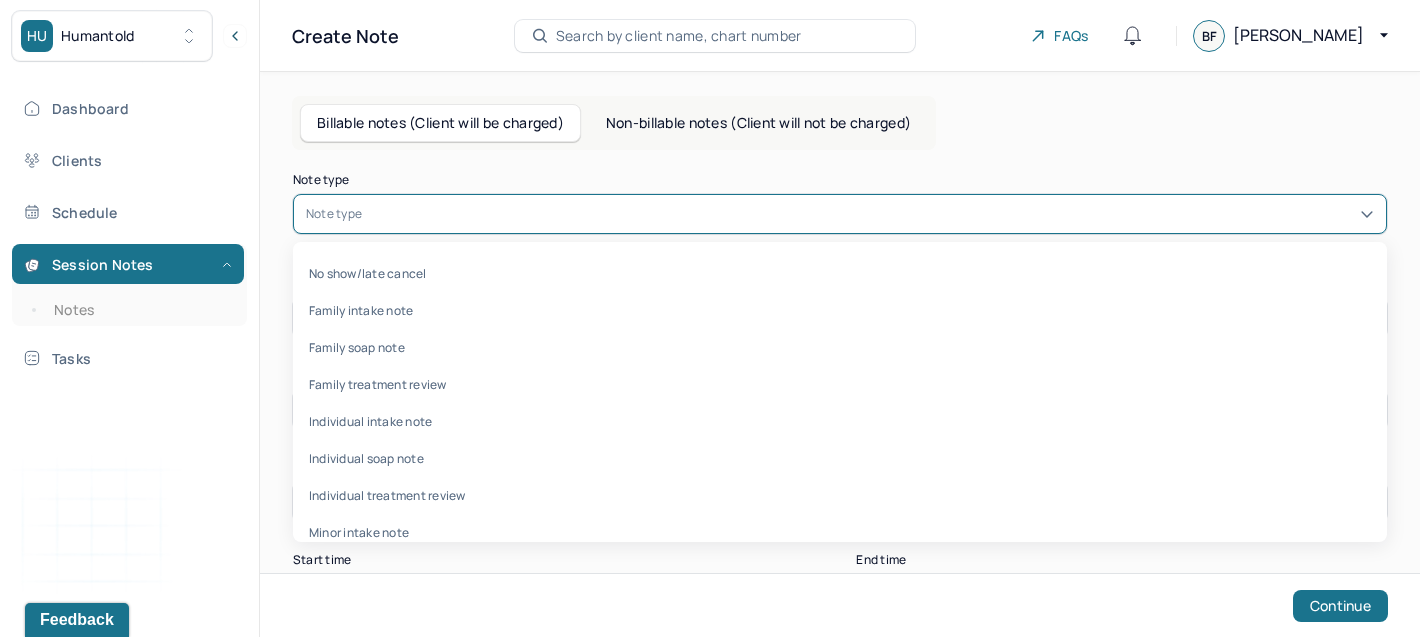 click at bounding box center [870, 214] 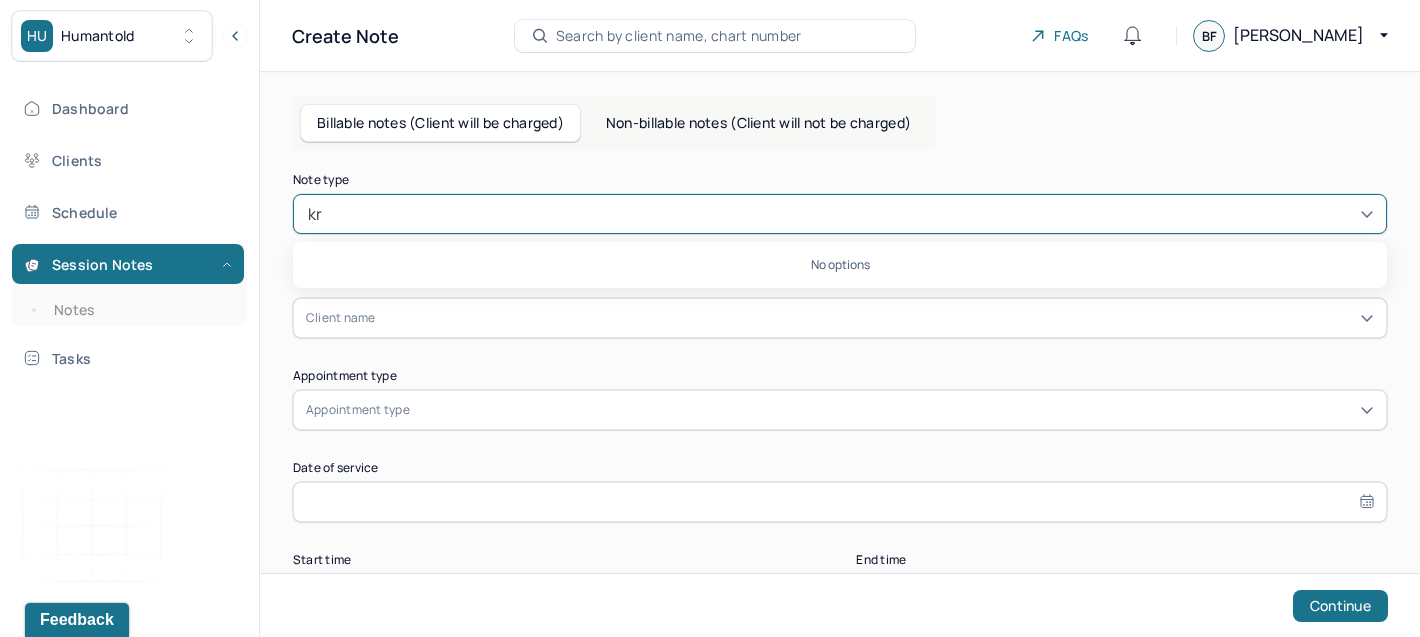 type on "k" 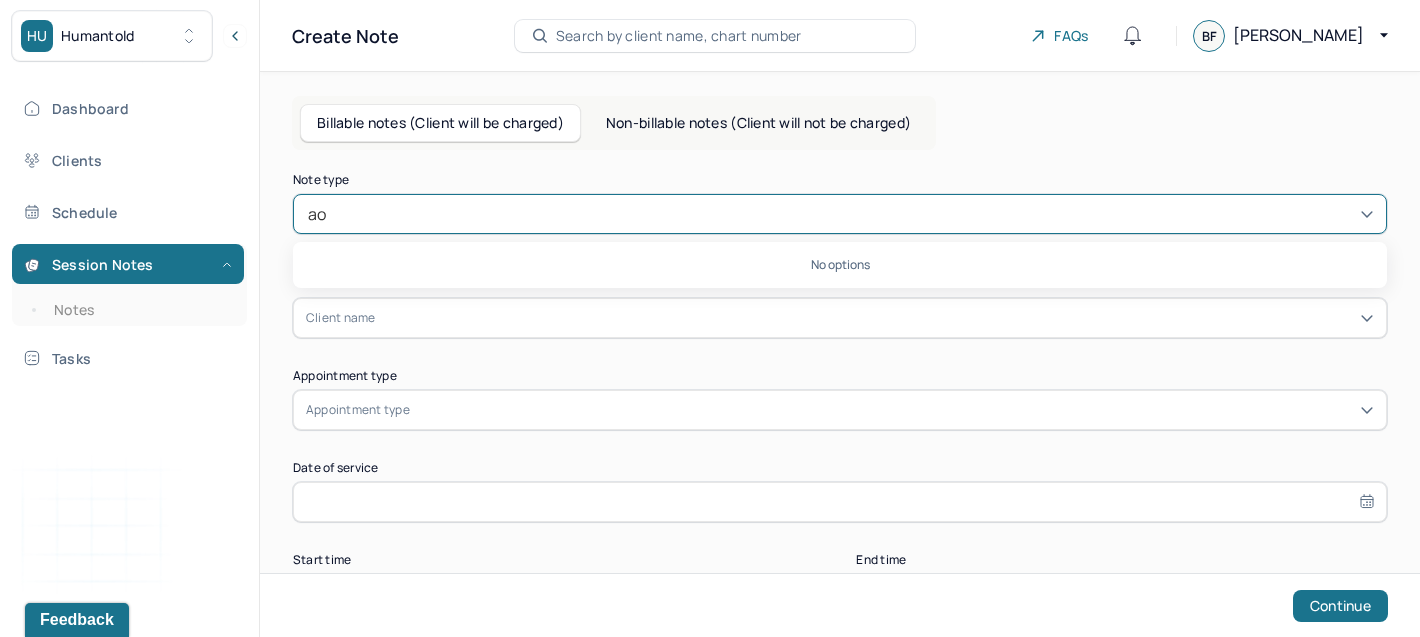 type on "a" 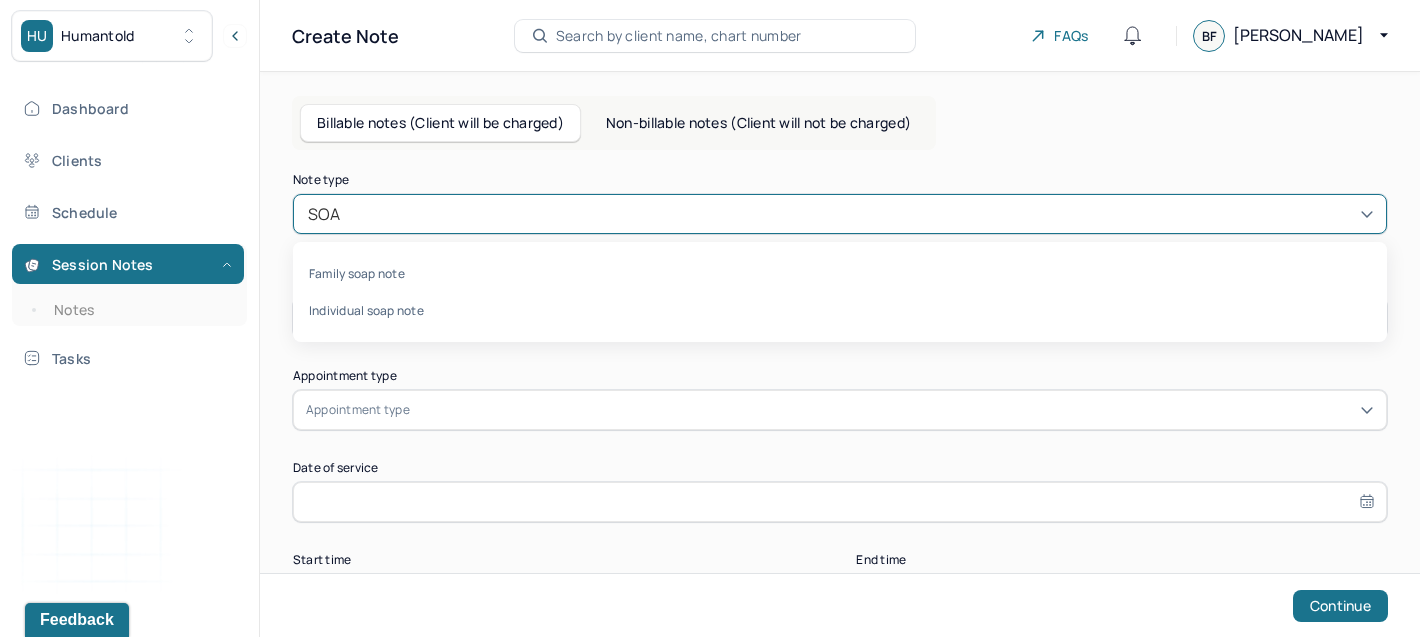 type on "SOAP" 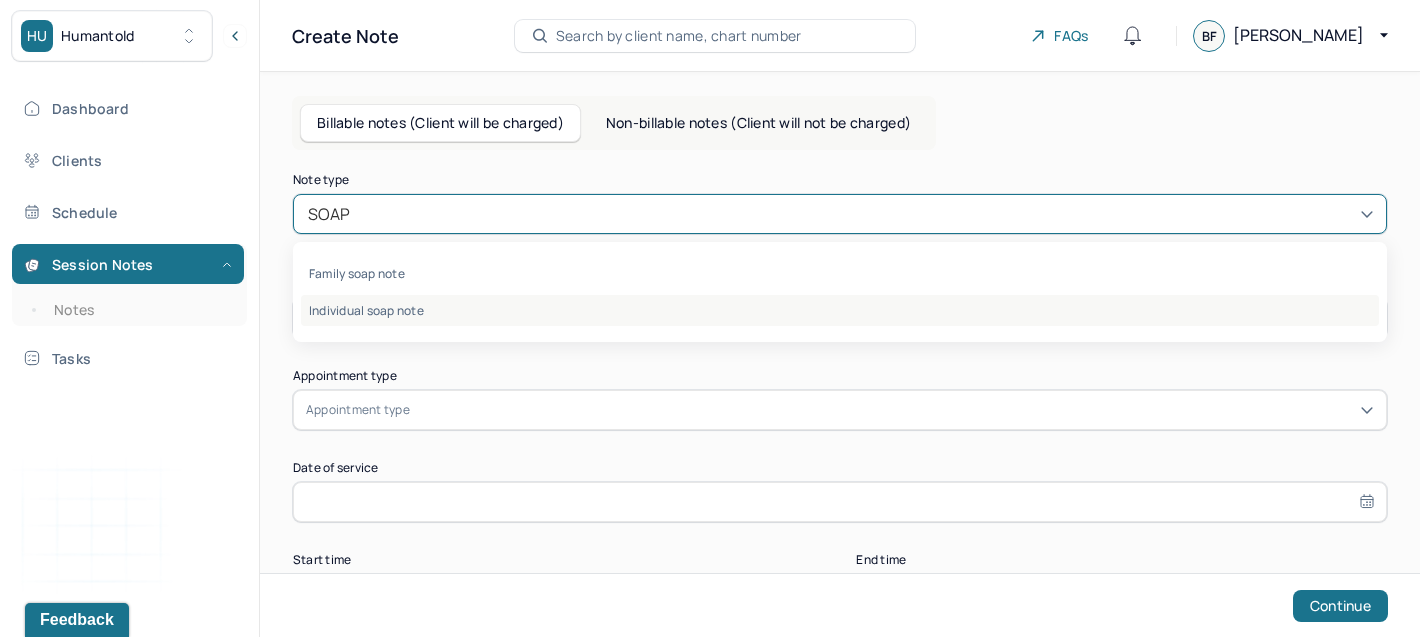 click on "Individual soap note" at bounding box center (840, 310) 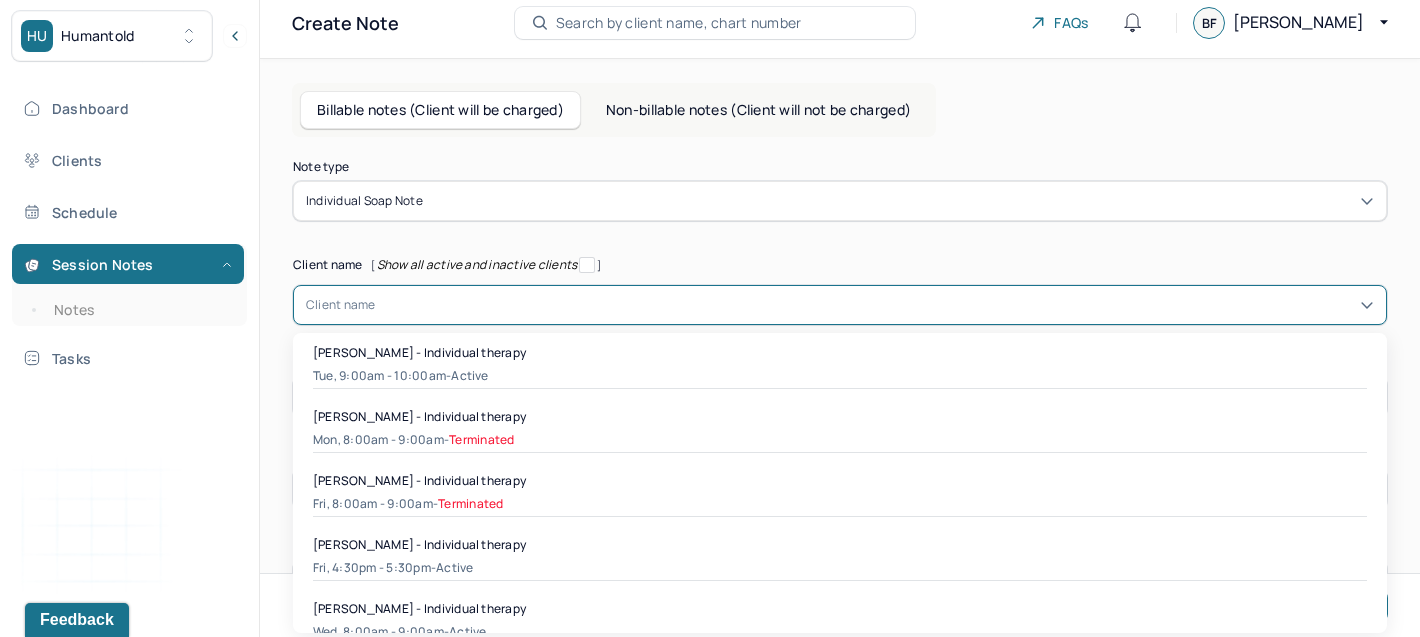 scroll, scrollTop: 18, scrollLeft: 0, axis: vertical 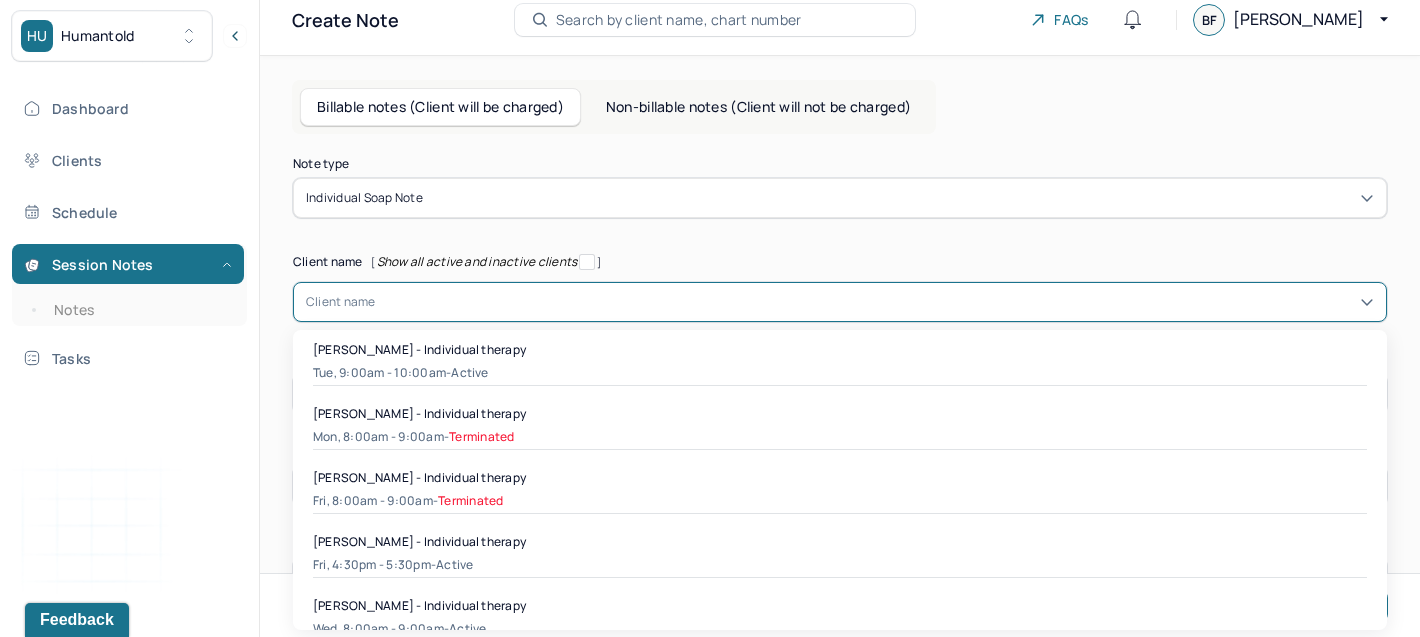 click on "Note type Individual soap note Client name [ Show all active and inactive clients ] [object Object], 1 of 37. 37 results available. Use Up and Down to choose options, press Enter to select the currently focused option, press Escape to exit the menu, press Tab to select the option and exit the menu. Client name Abigail Nussbaum - Individual therapy Tue, 9:00am - 10:00am  -  active Abigail Nussbaum - Individual therapy Mon, 8:00am - 9:00am  -  Terminated Alexa Mouzakes - Individual therapy Fri, 8:00am - 9:00am  -  Terminated Anthony Barbato - Individual therapy Fri, 4:30pm - 5:30pm  -  active Anya Devgan - Individual therapy Wed, 8:00am - 9:00am  -  active Christopher Galford - Individual therapy Mon, 6:00pm - 7:00pm  -  active Daniel Dennehy - Individual therapy Mon, 8:00am - 9:00am  -  active Ernesto O Brien  Jr - Individual therapy Thu, 7:00pm - 8:00pm  -  active Girolamo Vitale - Individual therapy Thu, 8:00pm - 9:00pm  -  active Gleb Pobegailo - Individual therapy Tue, 6:00pm - 7:00pm  -  Terminated  -" at bounding box center (840, 378) 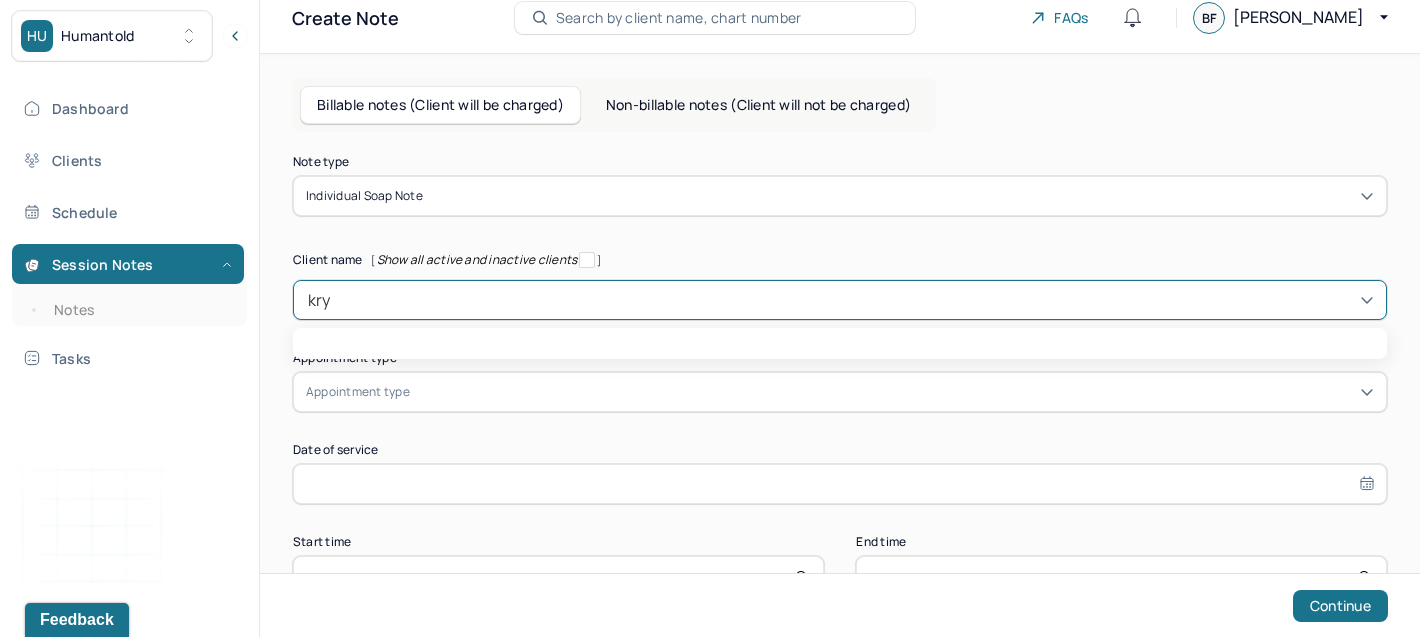 type on "krys" 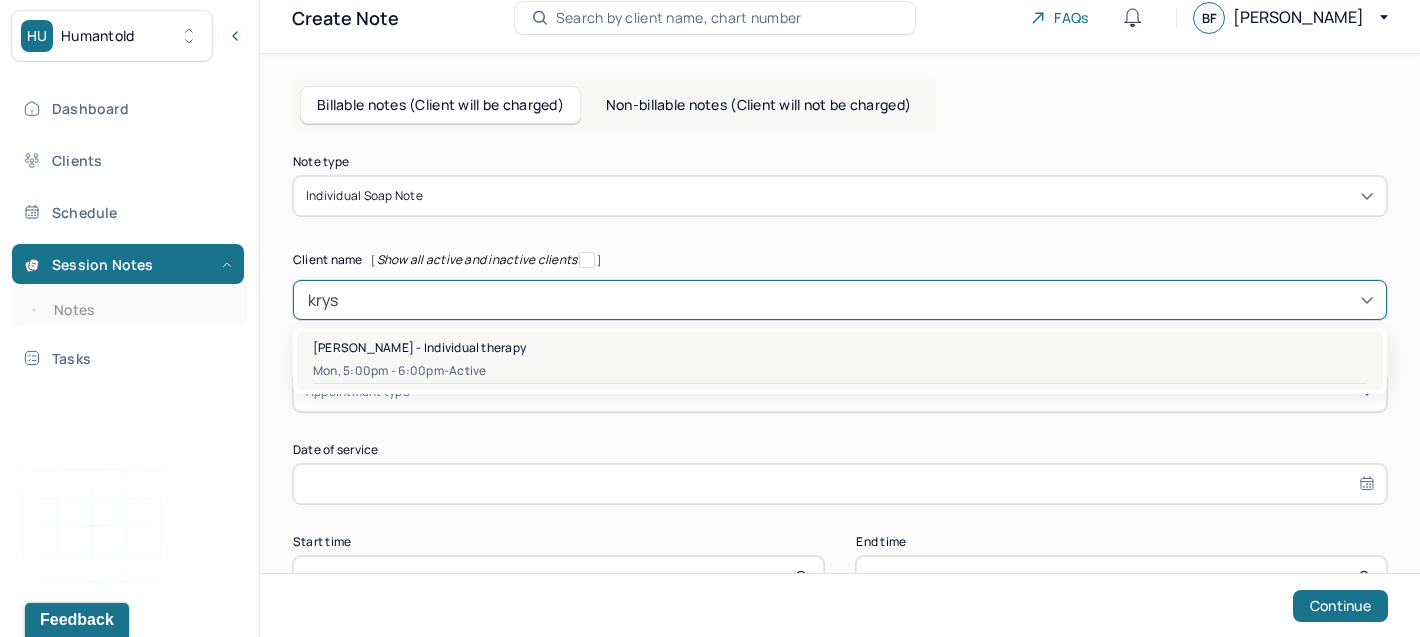 click on "Mon, 5:00pm - 6:00pm  -  active" at bounding box center [840, 371] 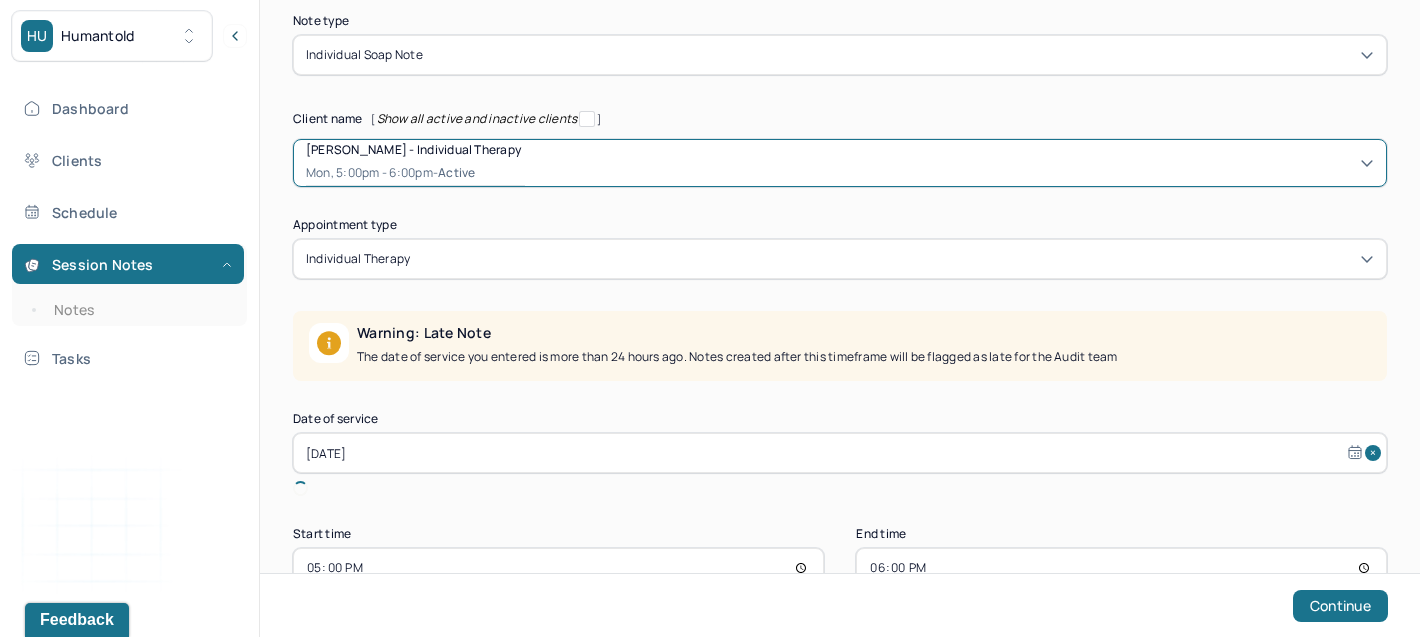 scroll, scrollTop: 192, scrollLeft: 0, axis: vertical 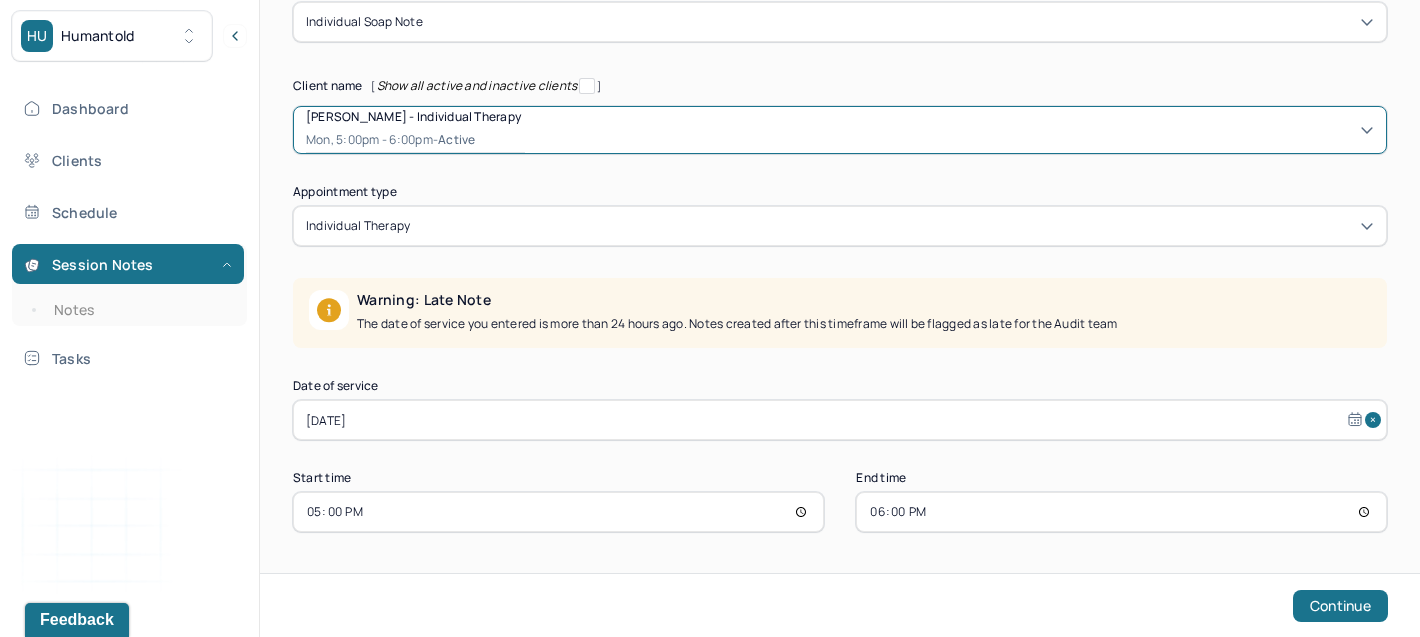 click on "Jul 14, 2025" at bounding box center (840, 420) 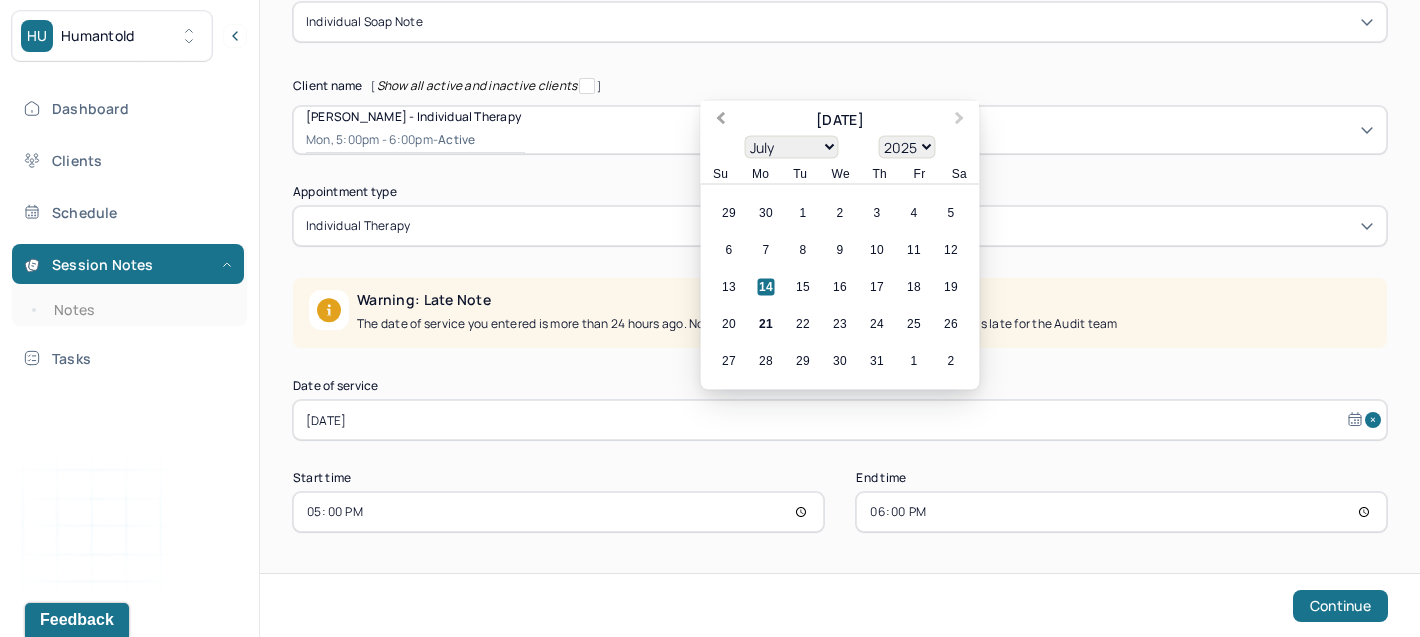 click on "Previous Month" at bounding box center (719, 122) 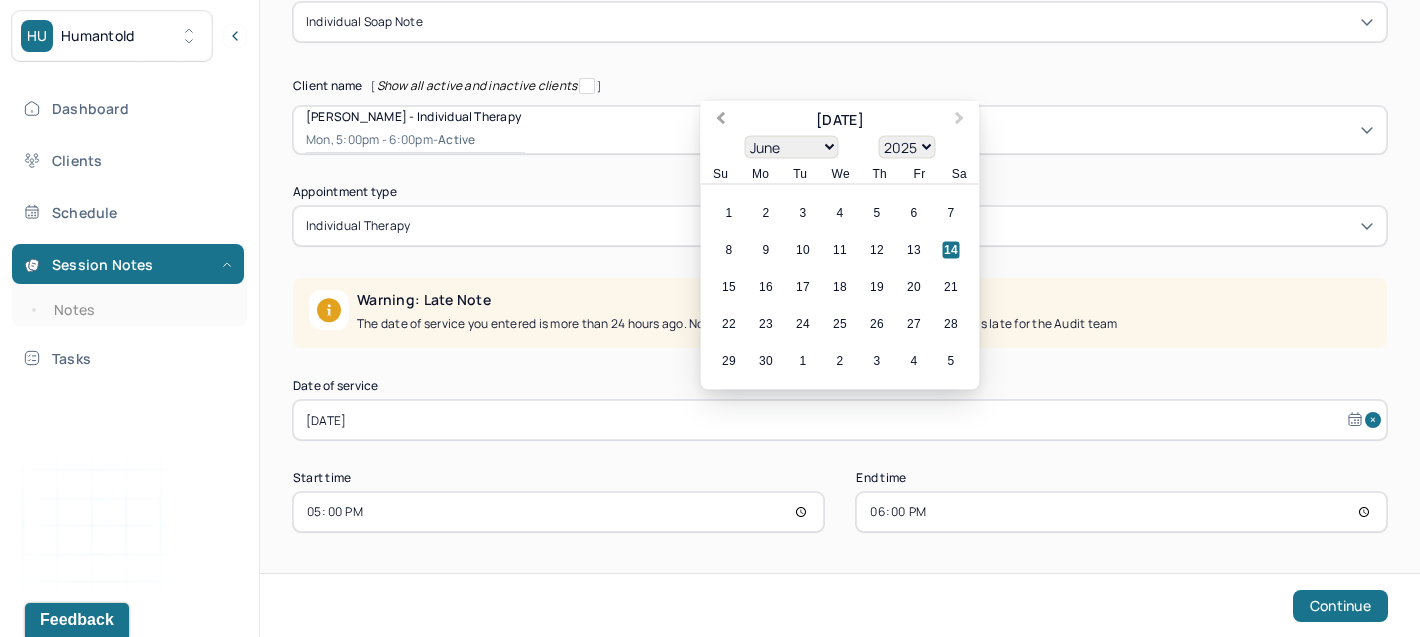 click on "Previous Month" at bounding box center (719, 122) 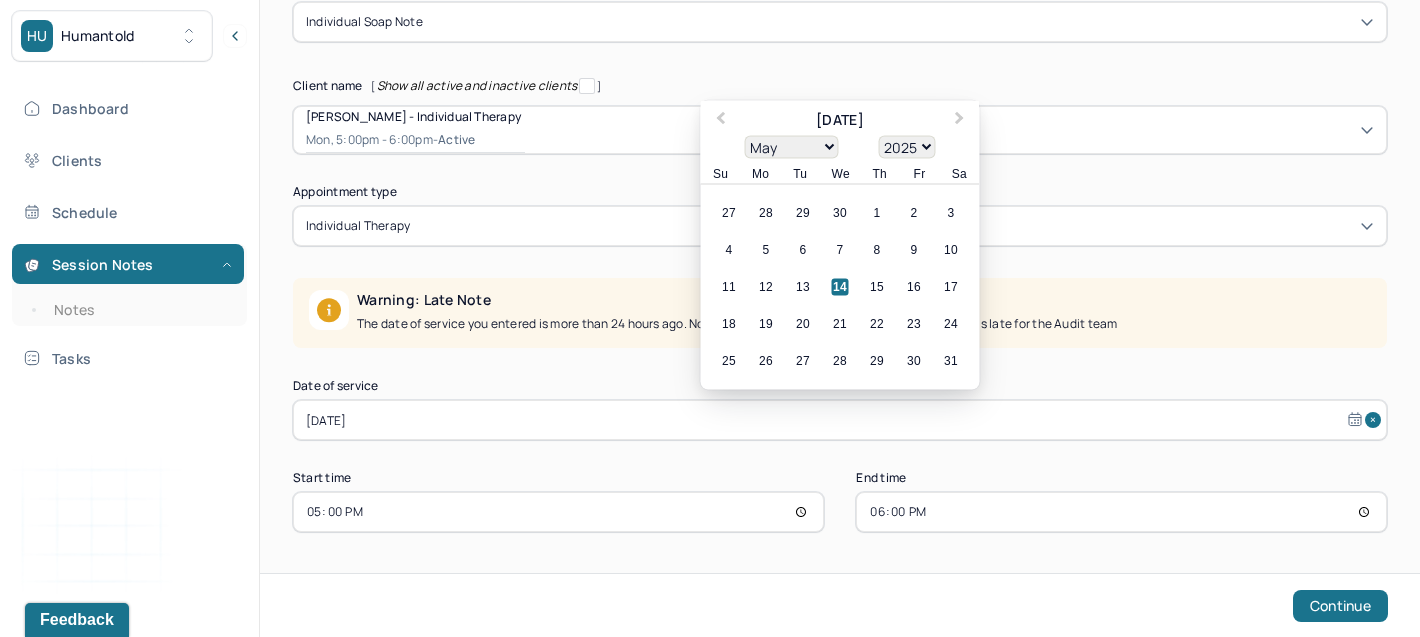 click on "4 5 6 7 8 9 10" at bounding box center (840, 250) 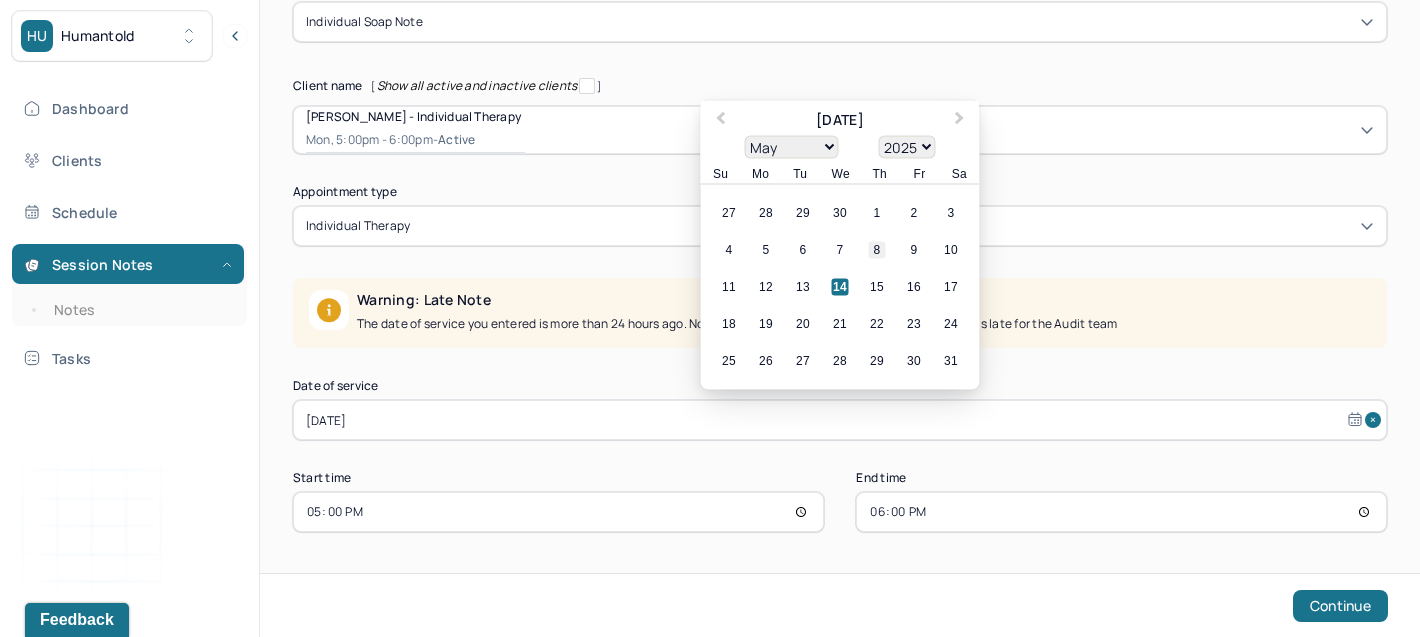 click on "8" at bounding box center [877, 250] 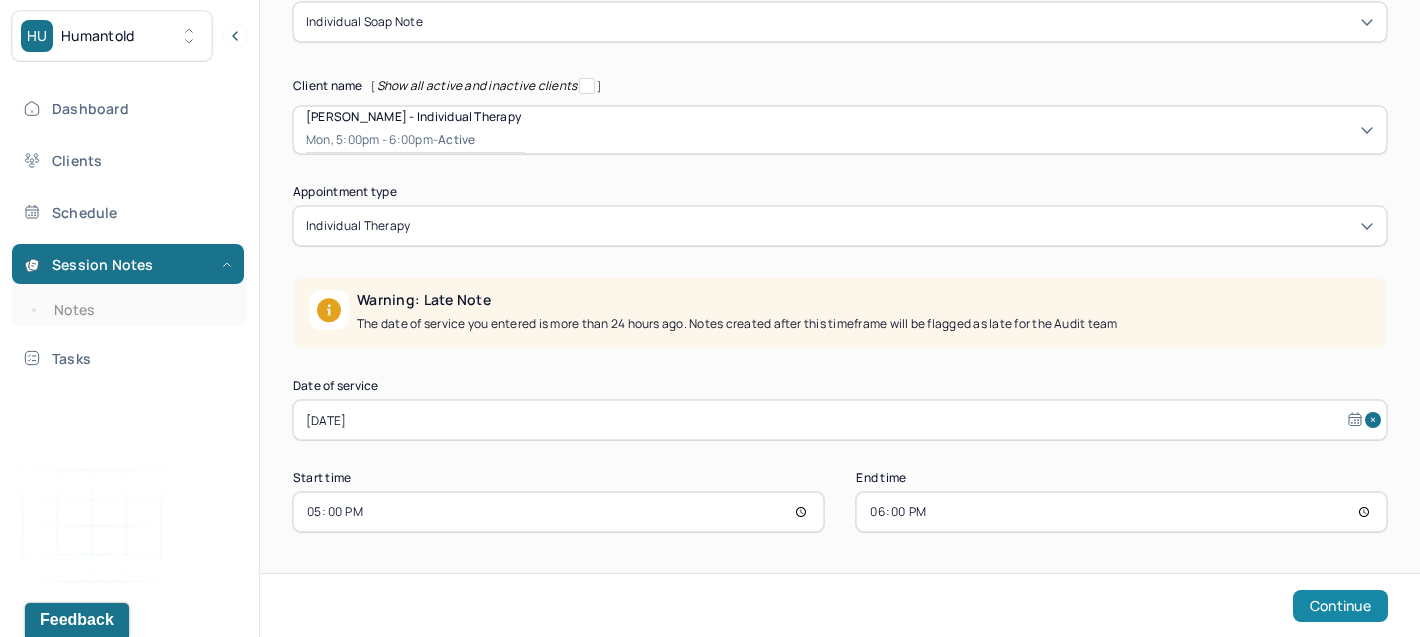 click on "Continue" at bounding box center (1340, 606) 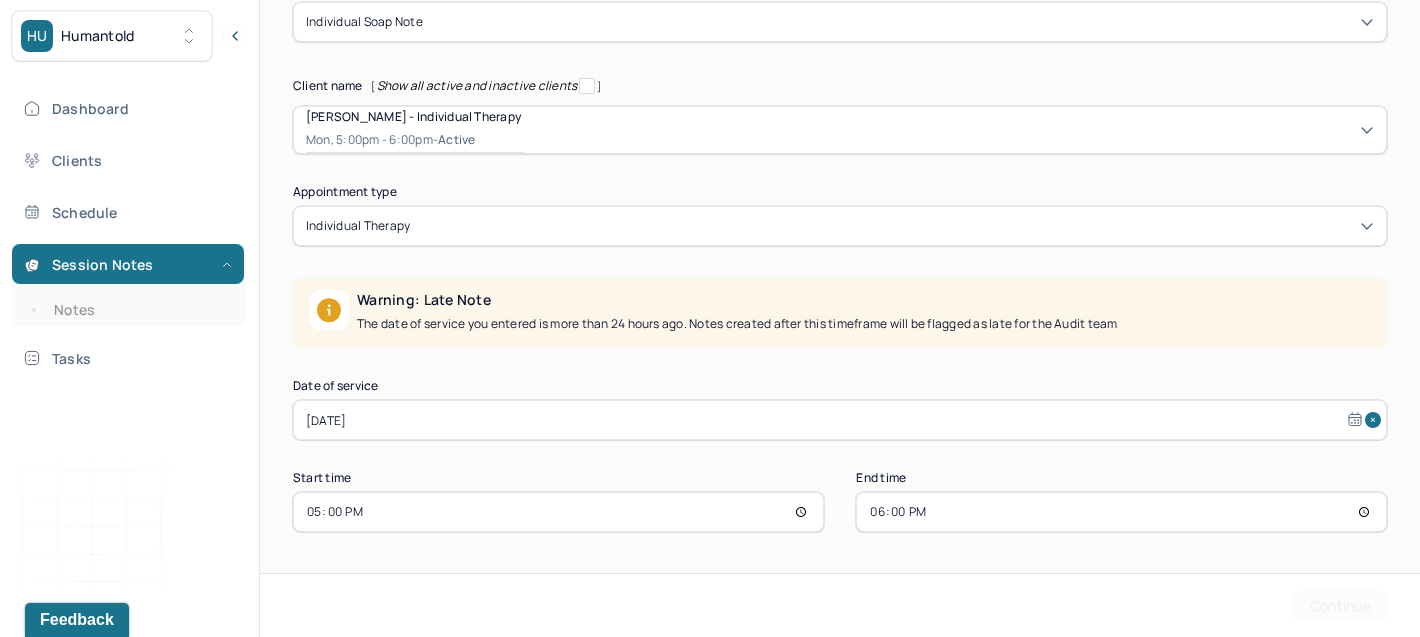 scroll, scrollTop: 0, scrollLeft: 0, axis: both 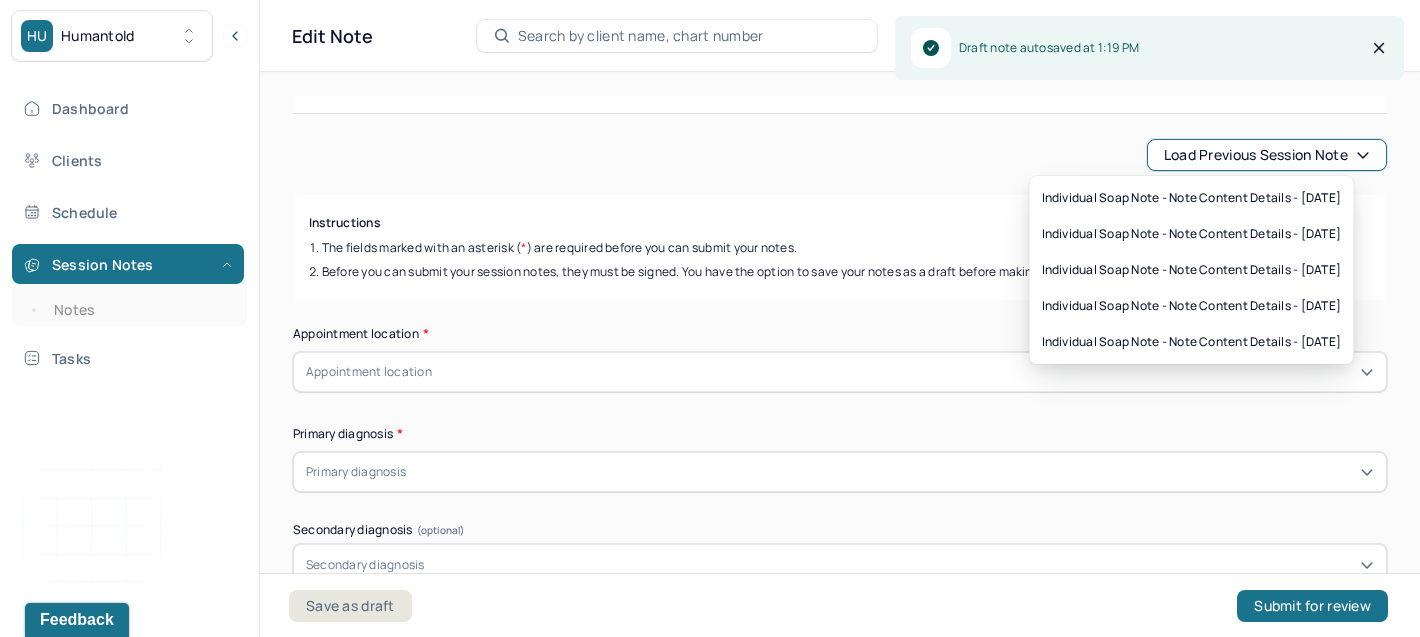 click on "Load previous session note" at bounding box center [1267, 155] 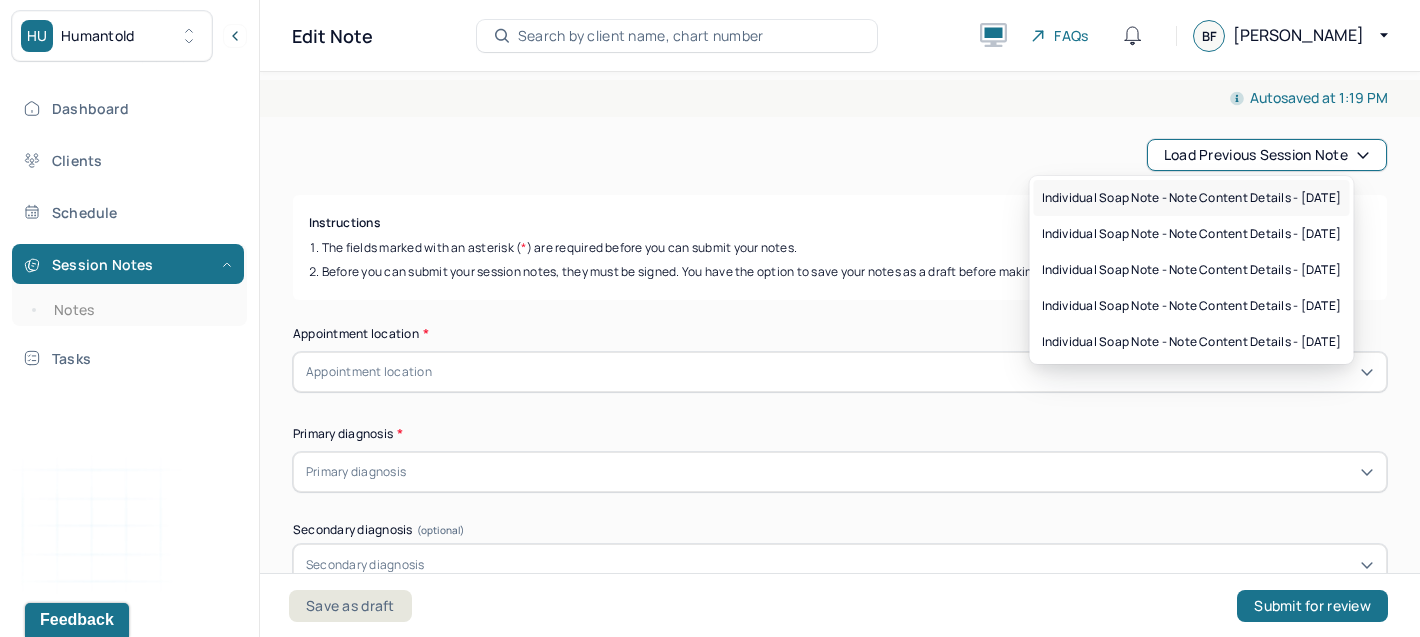 click on "Individual soap note   - Note content Details -   [DATE]" at bounding box center (1192, 198) 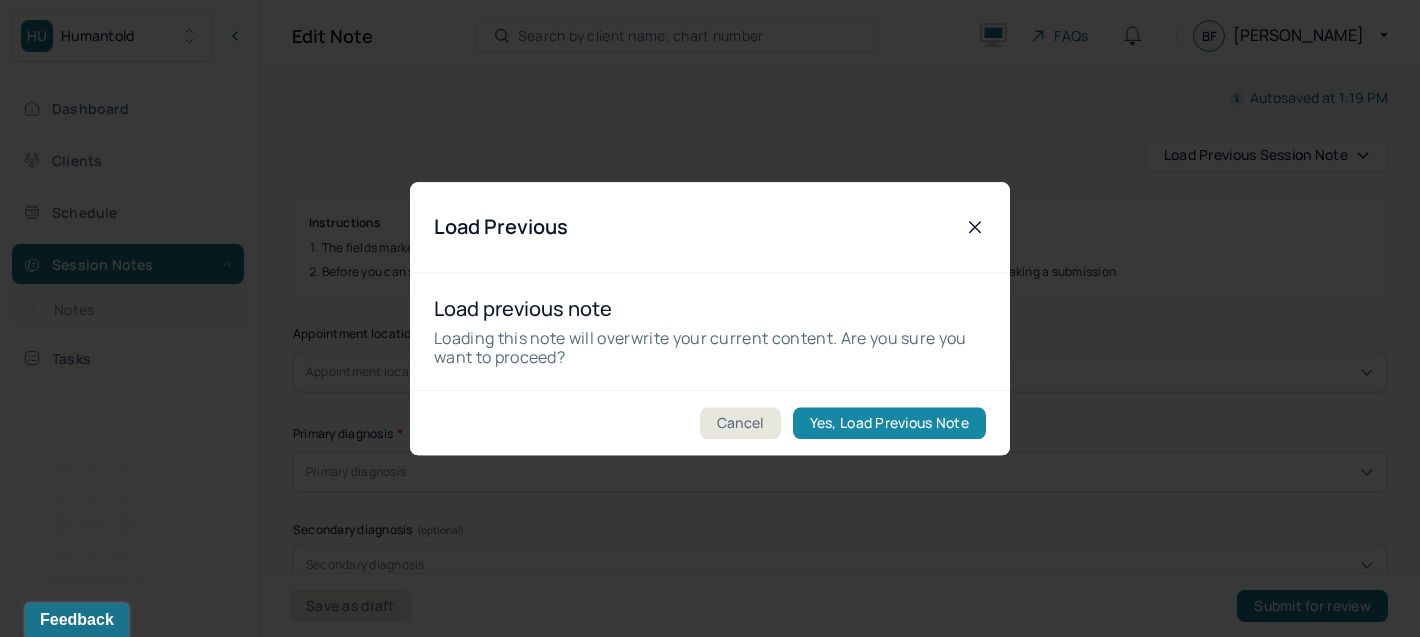 click on "Yes, Load Previous Note" at bounding box center [889, 423] 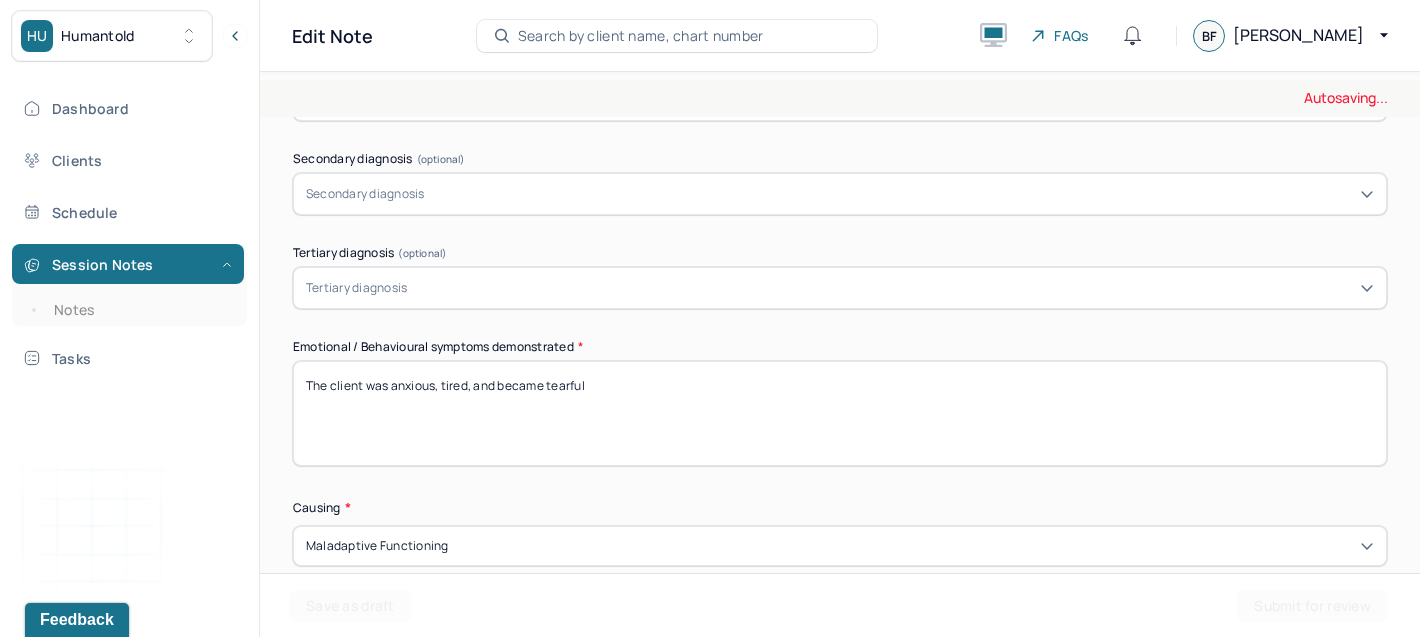 scroll, scrollTop: 821, scrollLeft: 0, axis: vertical 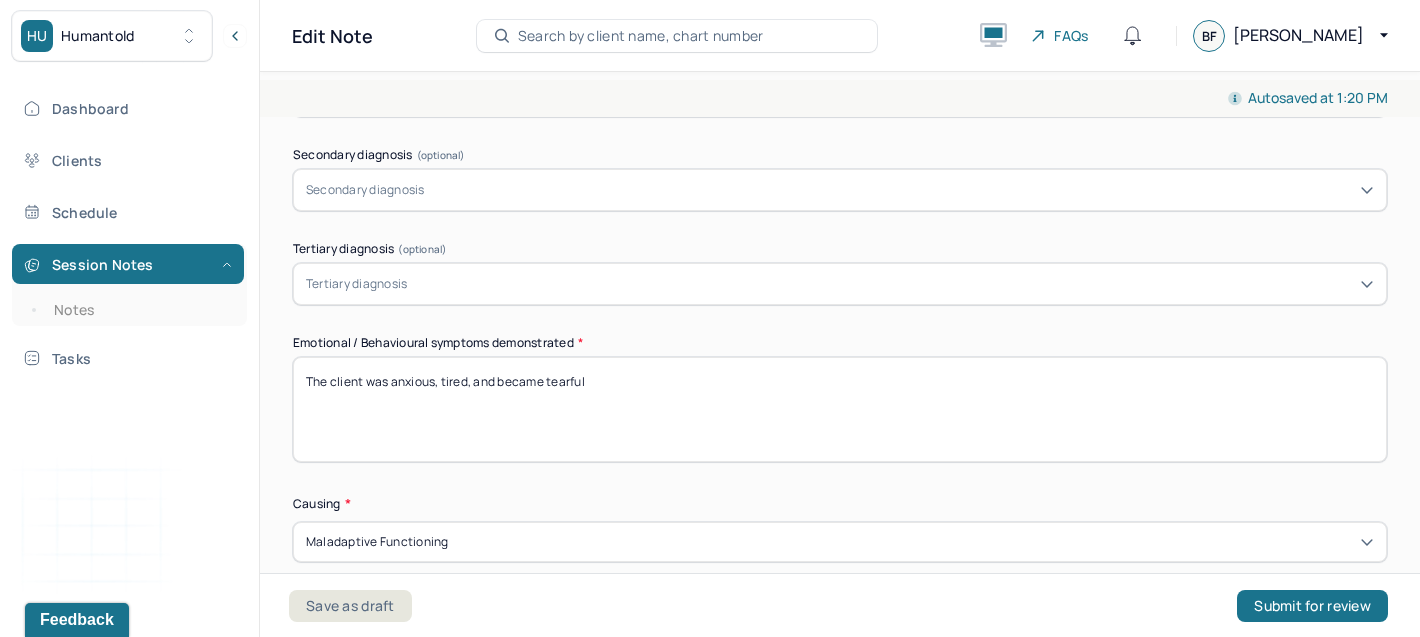 click on "The client was anxious, tired, and became tearful" at bounding box center [840, 409] 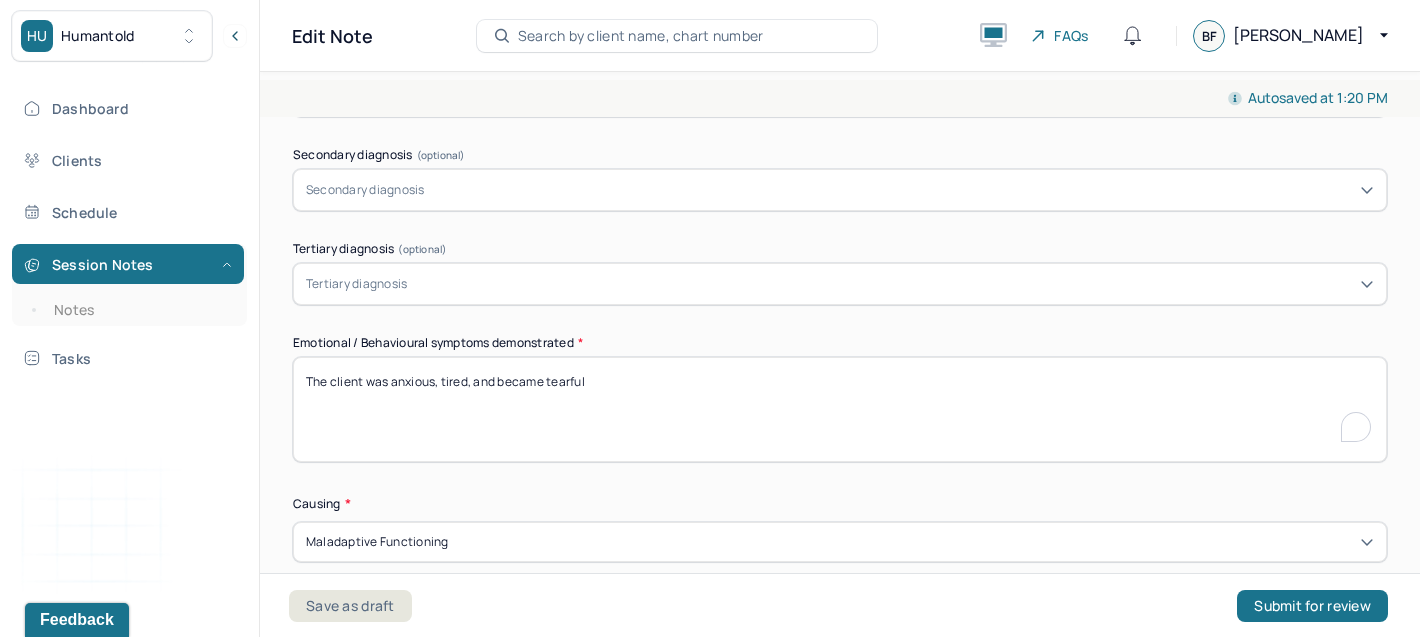 click on "The client was anxious, tired, and became tearful" at bounding box center (840, 409) 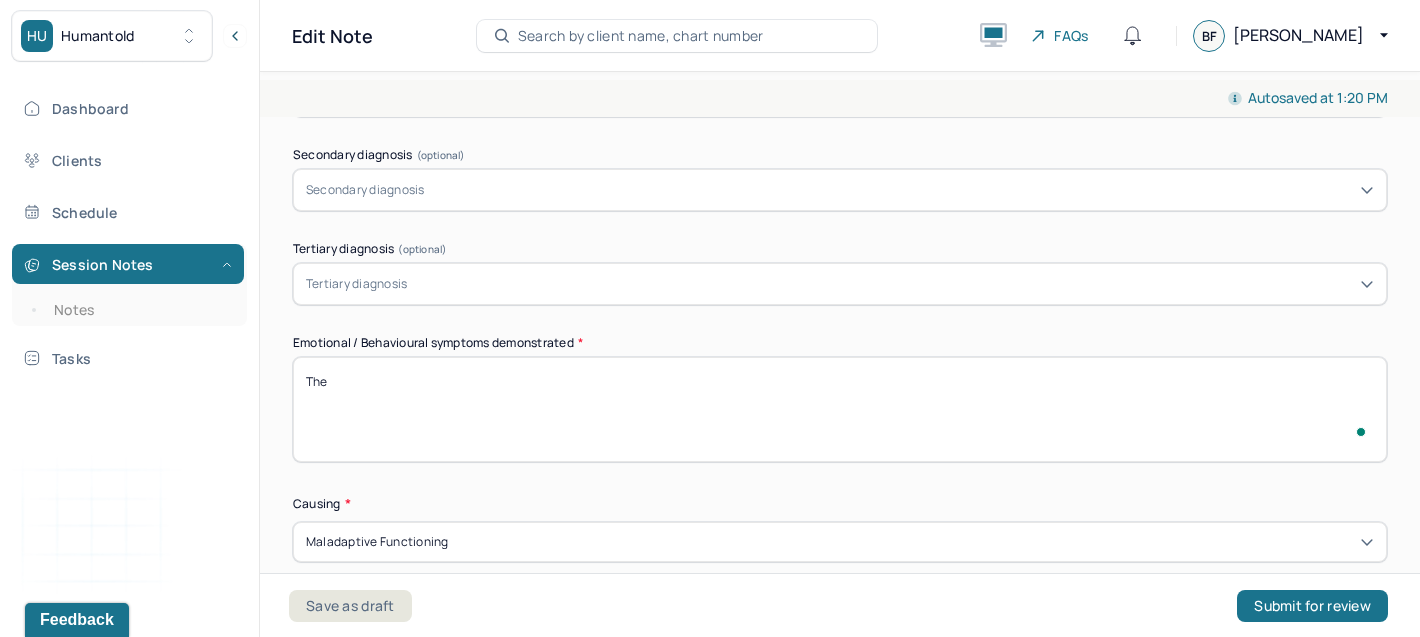 scroll, scrollTop: 821, scrollLeft: 0, axis: vertical 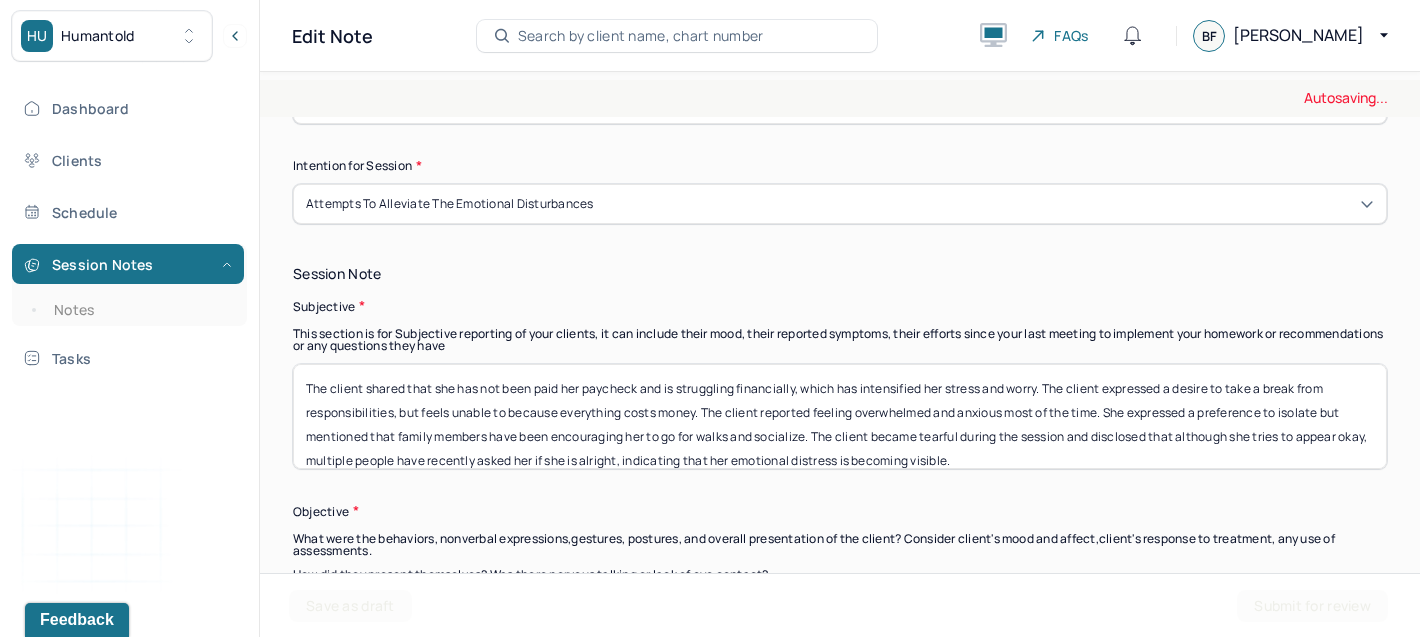 type on "The client was calm, talkative, a bit anxious" 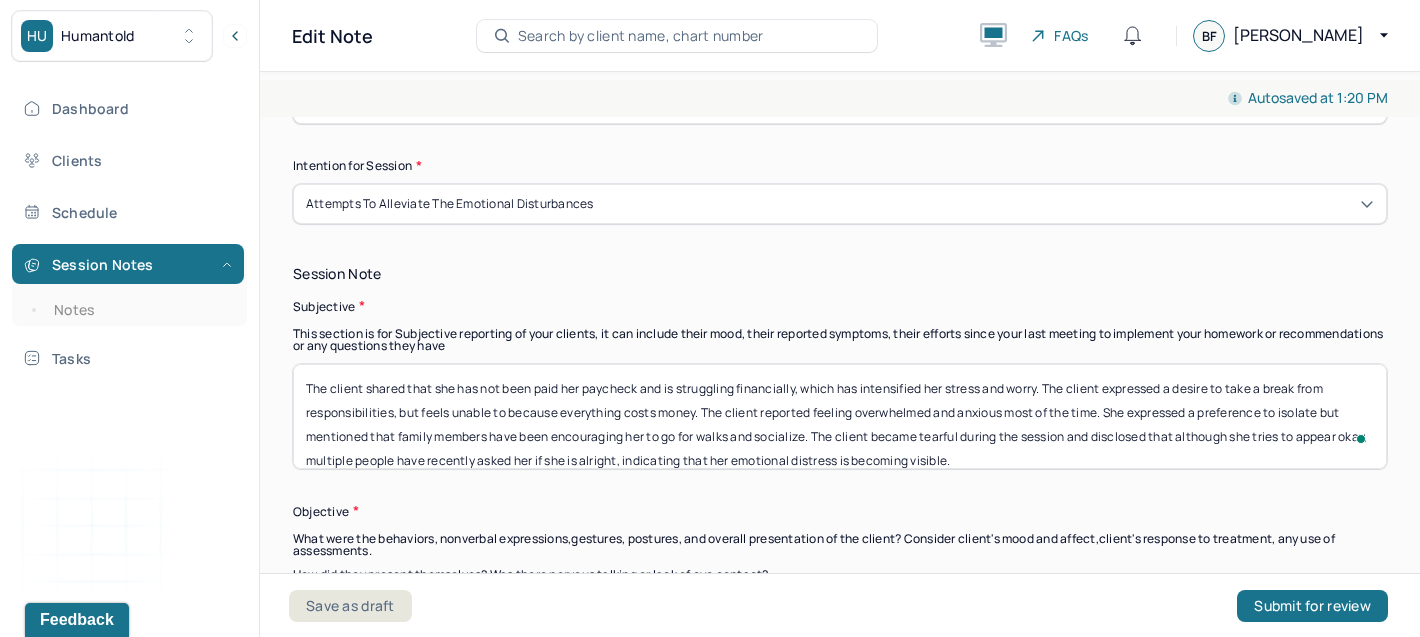 click on "The client shared that she has not been paid her paycheck and is struggling financially, which has intensified her stress and worry. The client expressed a desire to take a break from responsibilities, but feels unable to because everything costs money. The client reported feeling overwhelmed and anxious most of the time. She expressed a preference to isolate but mentioned that family members have been encouraging her to go for walks and socialize. The client became tearful during the session and disclosed that although she tries to appear okay, multiple people have recently asked her if she is alright, indicating that her emotional distress is becoming visible." at bounding box center (840, 416) 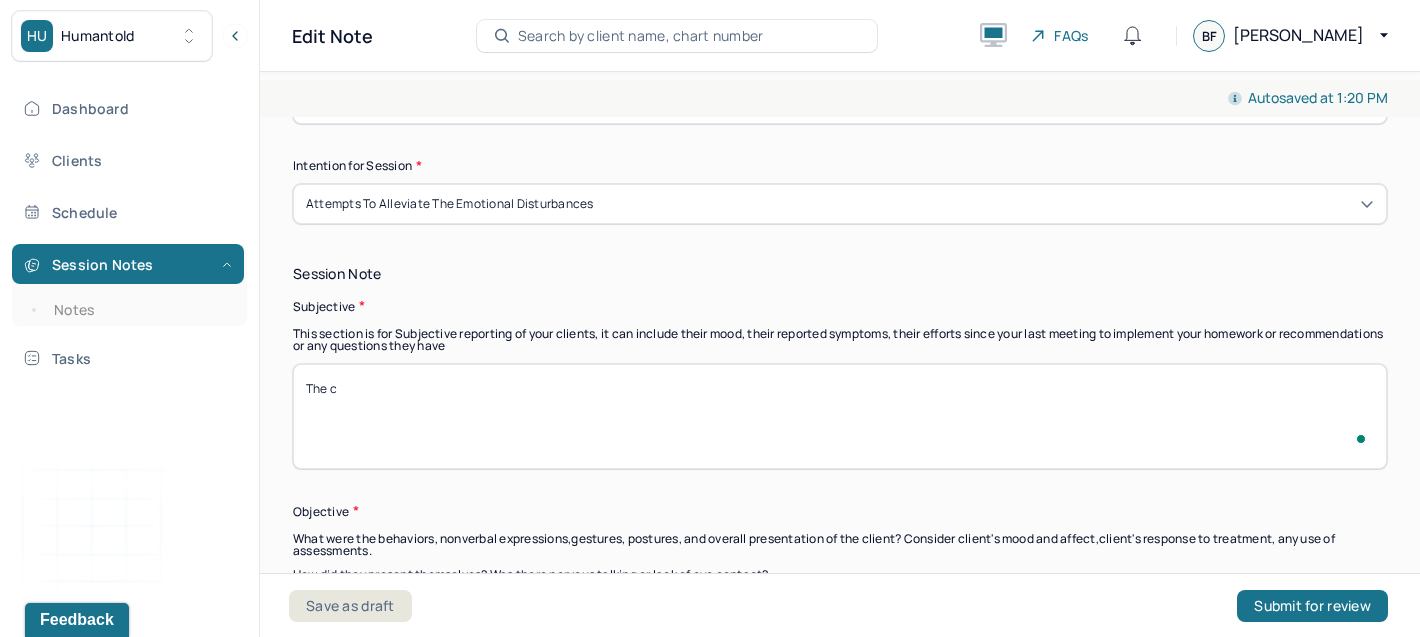 scroll, scrollTop: 1259, scrollLeft: 0, axis: vertical 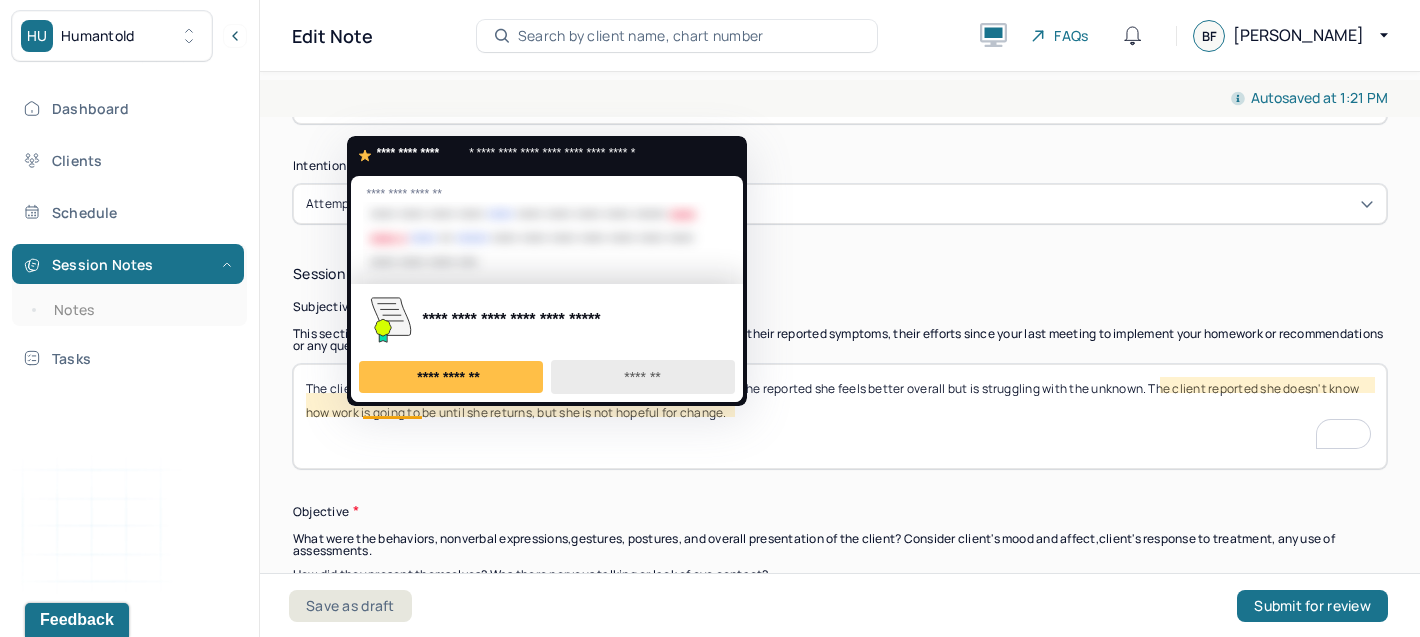 click on "*******" at bounding box center (643, 377) 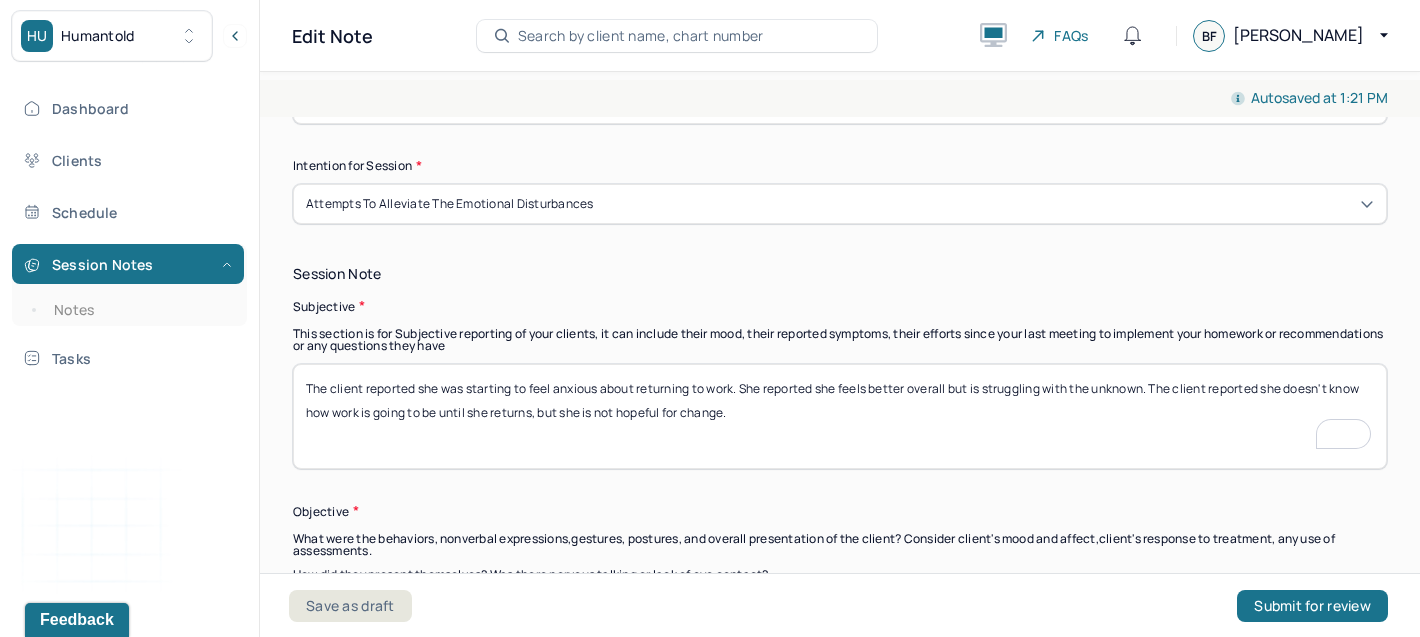 click on "The client reported she was starting to feel anxious about returning to work. She reported she feels better overall but is struggling with the unknown. The client reported she doesn't know how work is going to be until she returns but she is not hopeful for change." at bounding box center (840, 416) 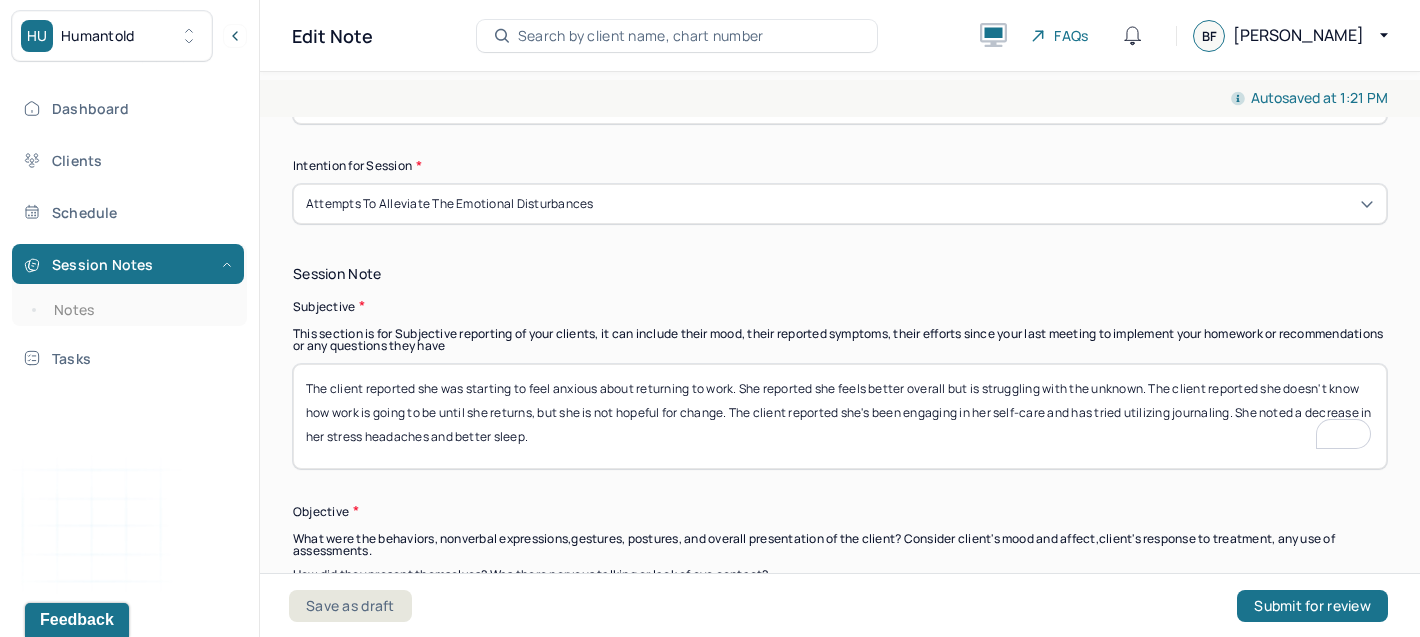 scroll, scrollTop: 1561, scrollLeft: 0, axis: vertical 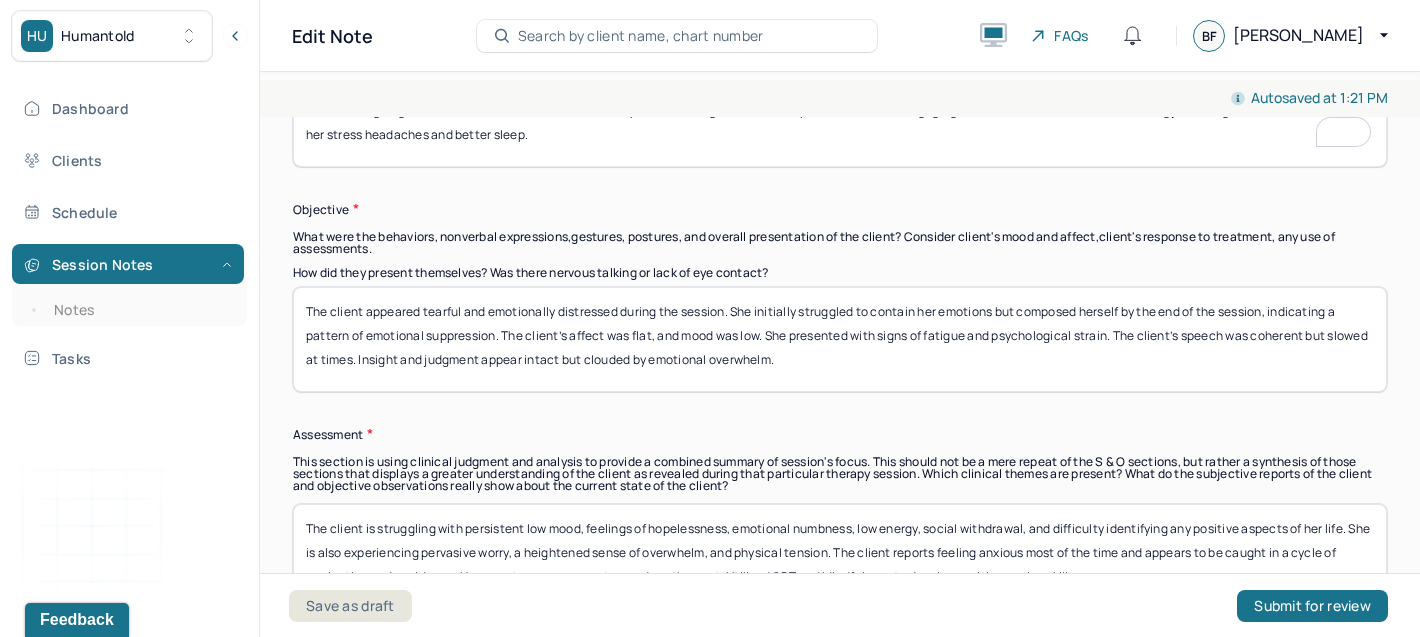 type on "The client reported she was starting to feel anxious about returning to work. She reported she feels better overall but is struggling with the unknown. The client reported she doesn't know how work is going to be until she returns, but she is not hopeful for change. The client reported she's been engaging in her self-care and has tried utilizing journaling. She noted a decrease in her stress headaches and better sleep." 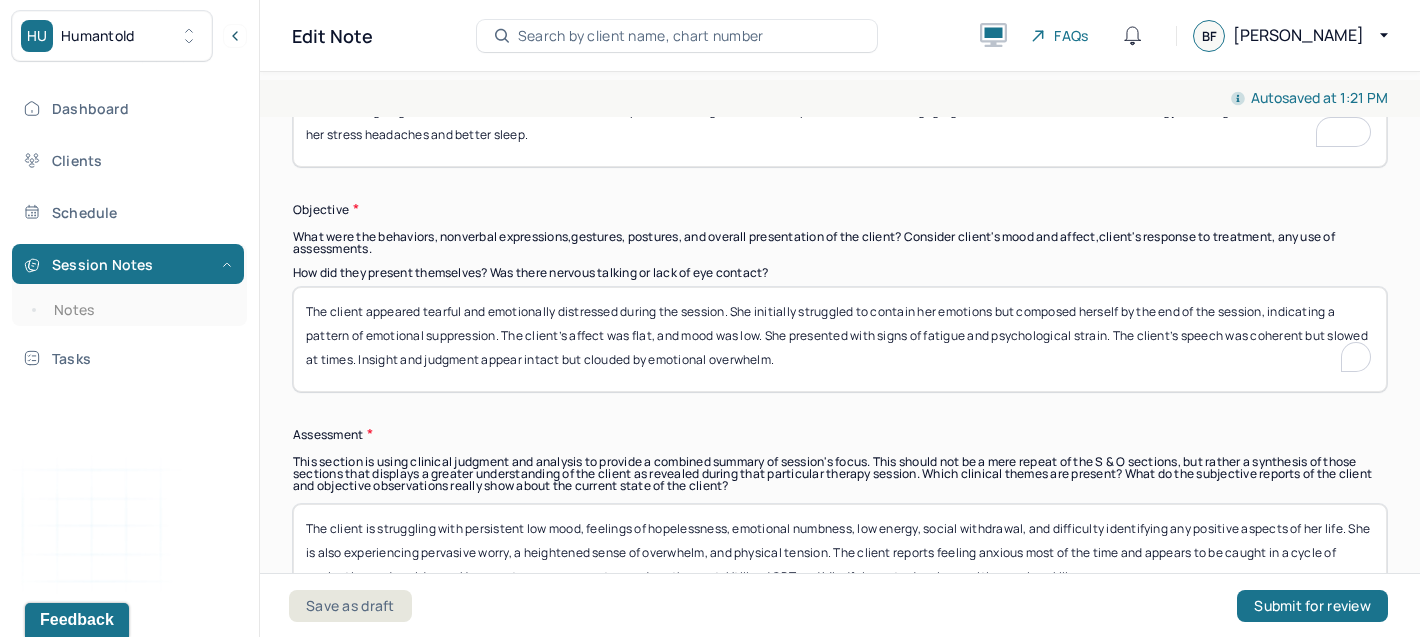 click on "The client appeared tearful and emotionally distressed during the session. She initially struggled to contain her emotions but composed herself by the end of the session, indicating a pattern of emotional suppression. The client’s affect was flat, and mood was low. She presented with signs of fatigue and psychological strain. The client’s speech was coherent but slowed at times. Insight and judgment appear intact but clouded by emotional overwhelm." at bounding box center (840, 339) 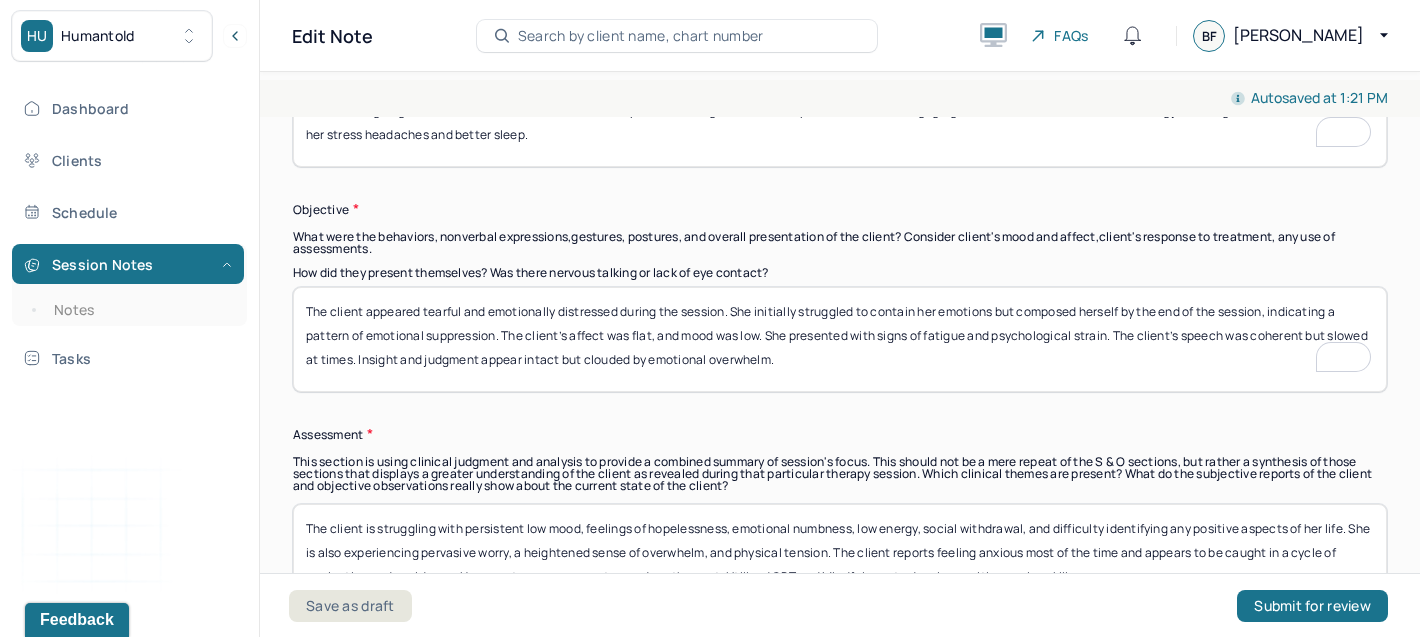 click on "The client appeared tearful and emotionally distressed during the session. She initially struggled to contain her emotions but composed herself by the end of the session, indicating a pattern of emotional suppression. The client’s affect was flat, and mood was low. She presented with signs of fatigue and psychological strain. The client’s speech was coherent but slowed at times. Insight and judgment appear intact but clouded by emotional overwhelm." at bounding box center [840, 339] 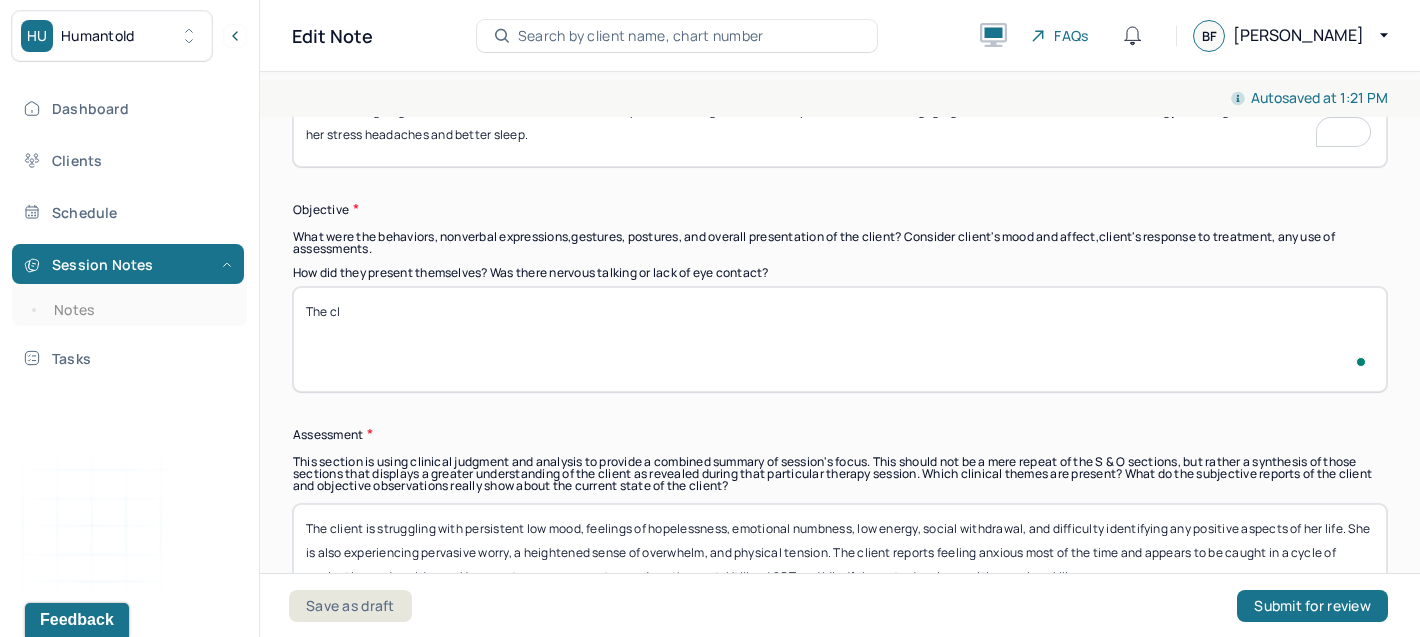 scroll, scrollTop: 1561, scrollLeft: 0, axis: vertical 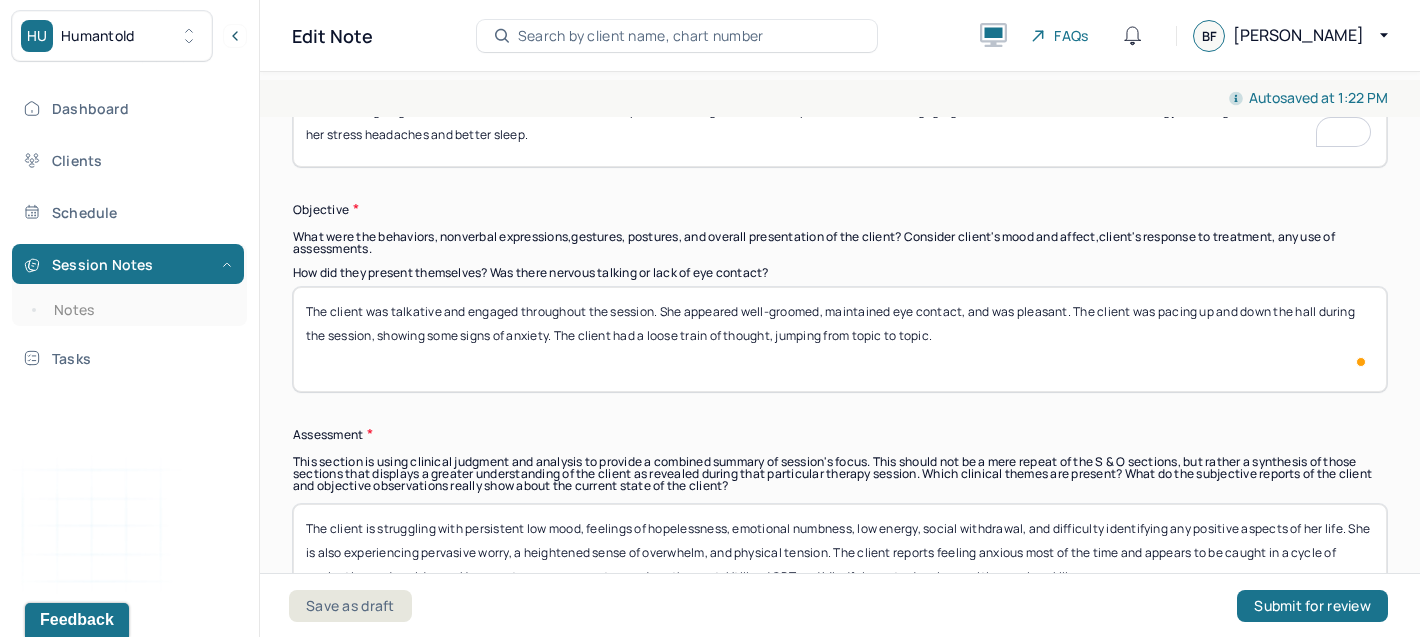 type on "The client was talkative and engaged throughout the session. She appeared well-groomed, maintained eye contact, and was pleasant. The client was pacing up and down the hall during the session, showing some signs of anxiety. The client had a loose train of thought, jumping from topic to topic." 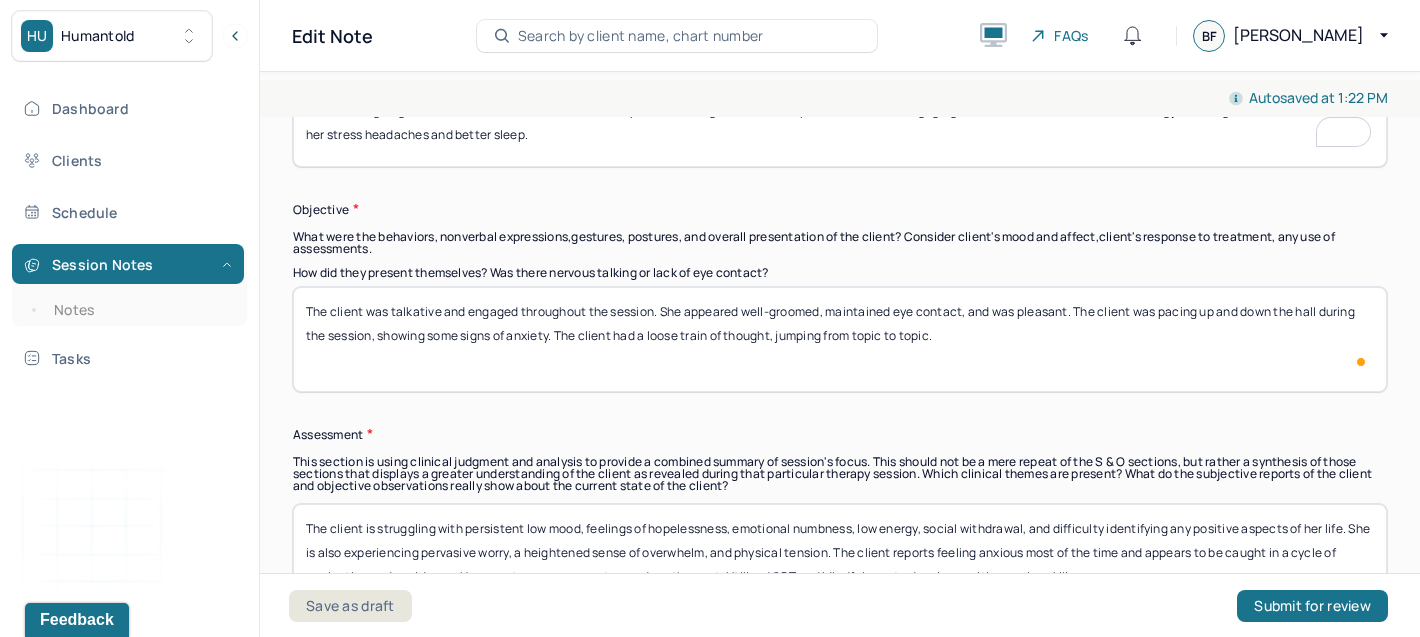 scroll, scrollTop: 1769, scrollLeft: 0, axis: vertical 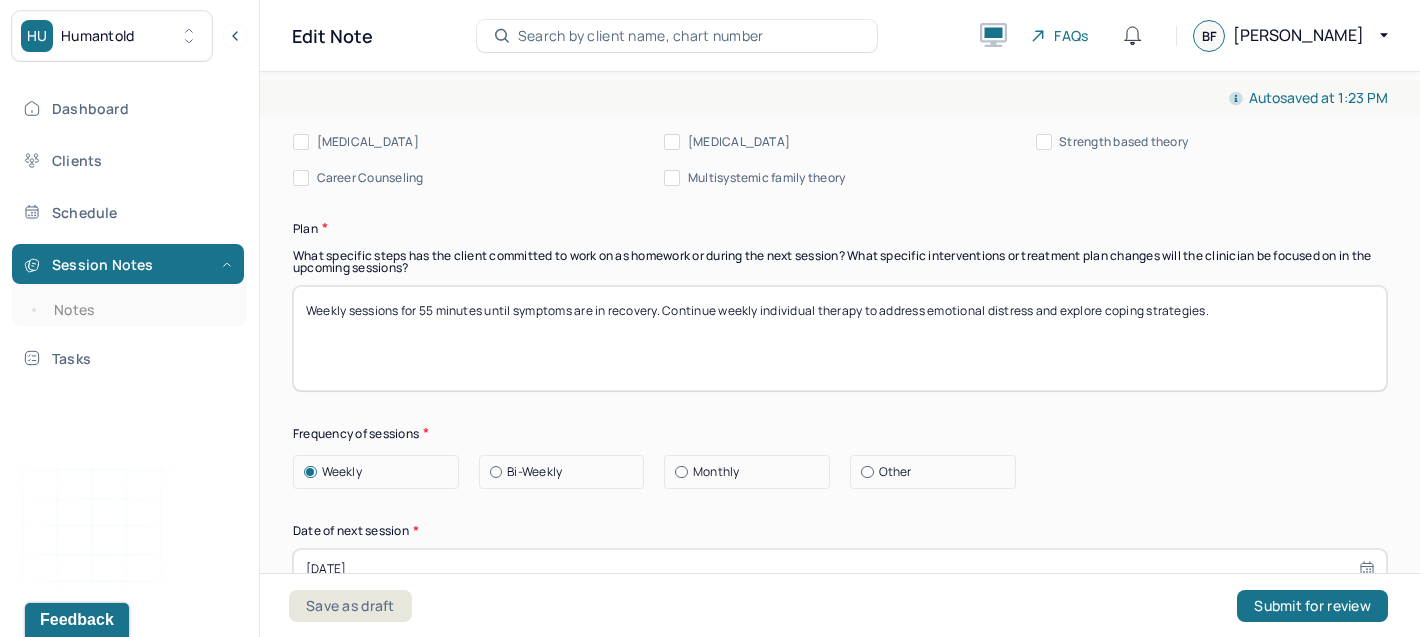 type on "The client continues to experience anxiety symptoms, but can navigate them better. The client is experiencing [MEDICAL_DATA] and excessive worries. The client continues to show symptoms of [MEDICAL_DATA]. She does not want to be social or engaged in any activities; she would rather withdraw and isolate. Her symptoms are present more days than not. Utilized CBT and Mindfulness to develop positive coping skills." 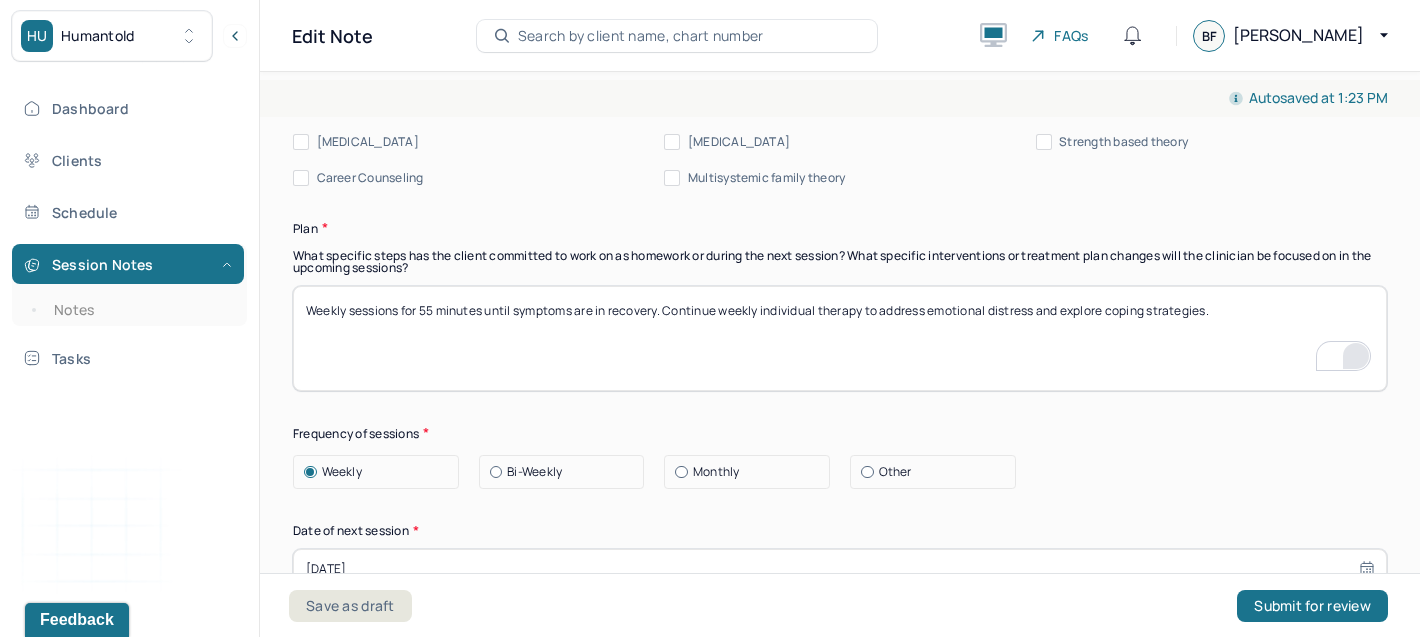 drag, startPoint x: 669, startPoint y: 311, endPoint x: 1364, endPoint y: 357, distance: 696.5206 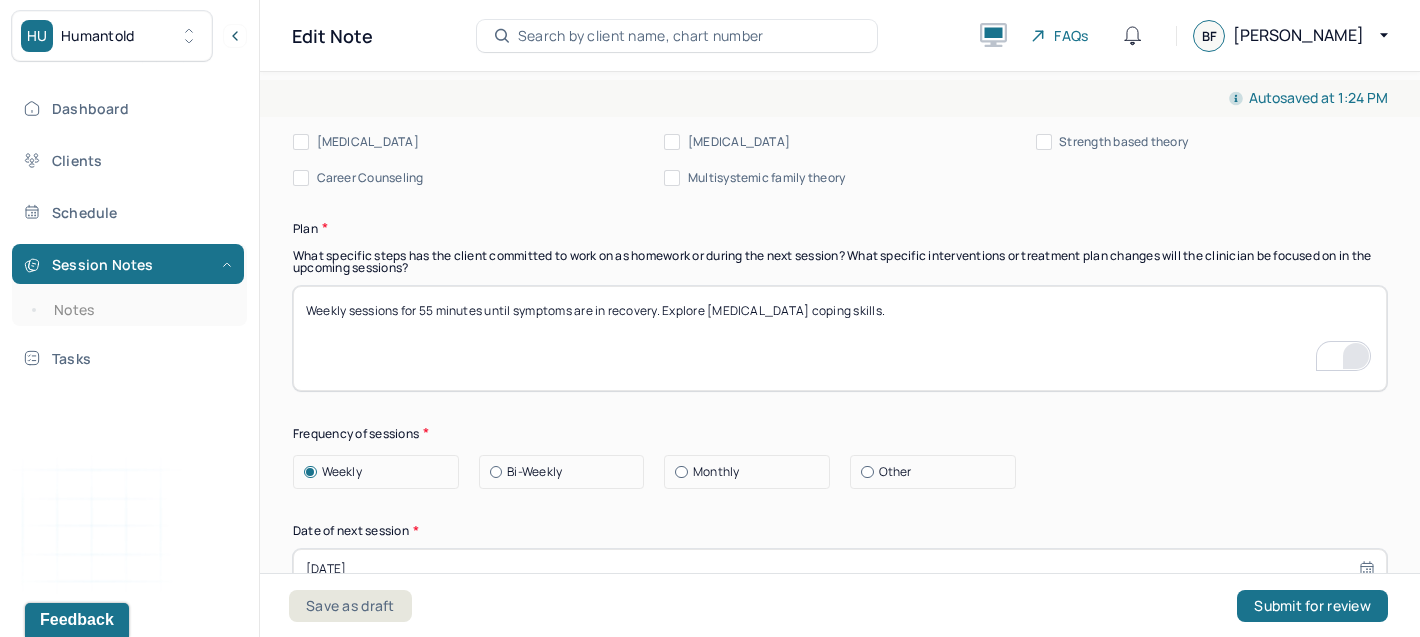 click on "Weekly sessions for 55 minutes until symptoms are in recovery. Explore [MEDICAL_DATA] coping skills." at bounding box center [840, 338] 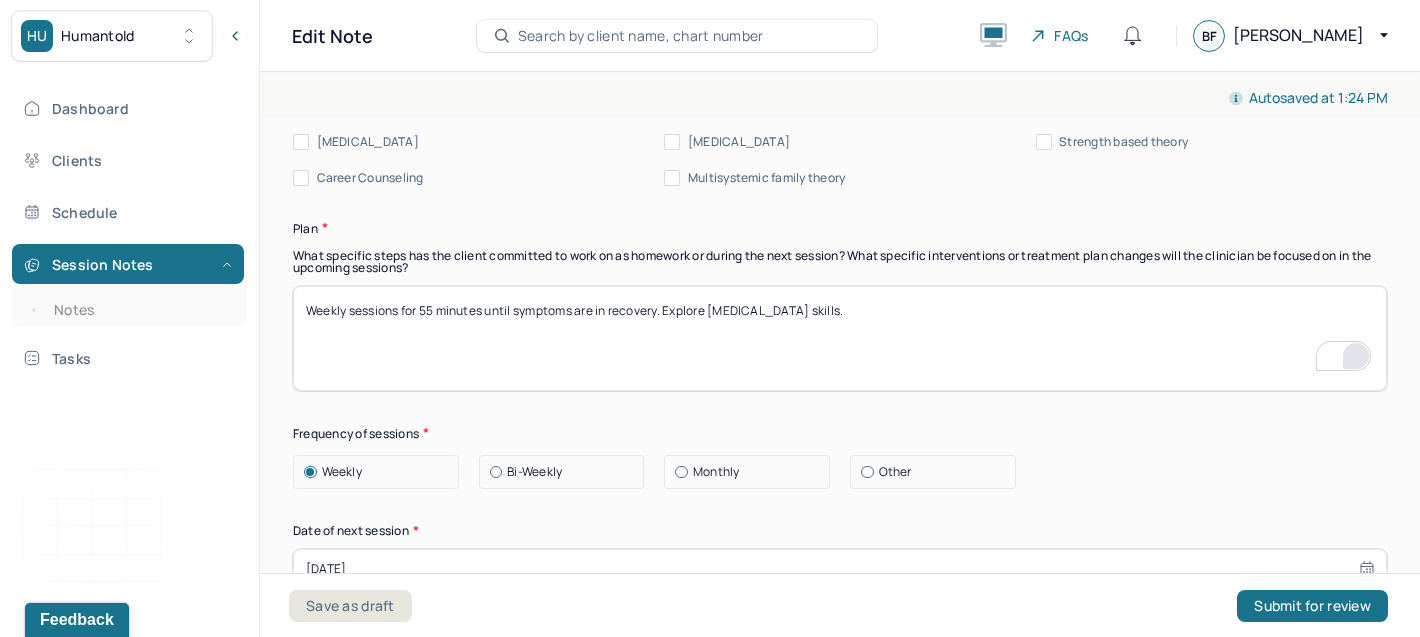 click on "Weekly sessions for 55 minutes until symptoms are in recovery. Explore [MEDICAL_DATA]  skills." at bounding box center [840, 338] 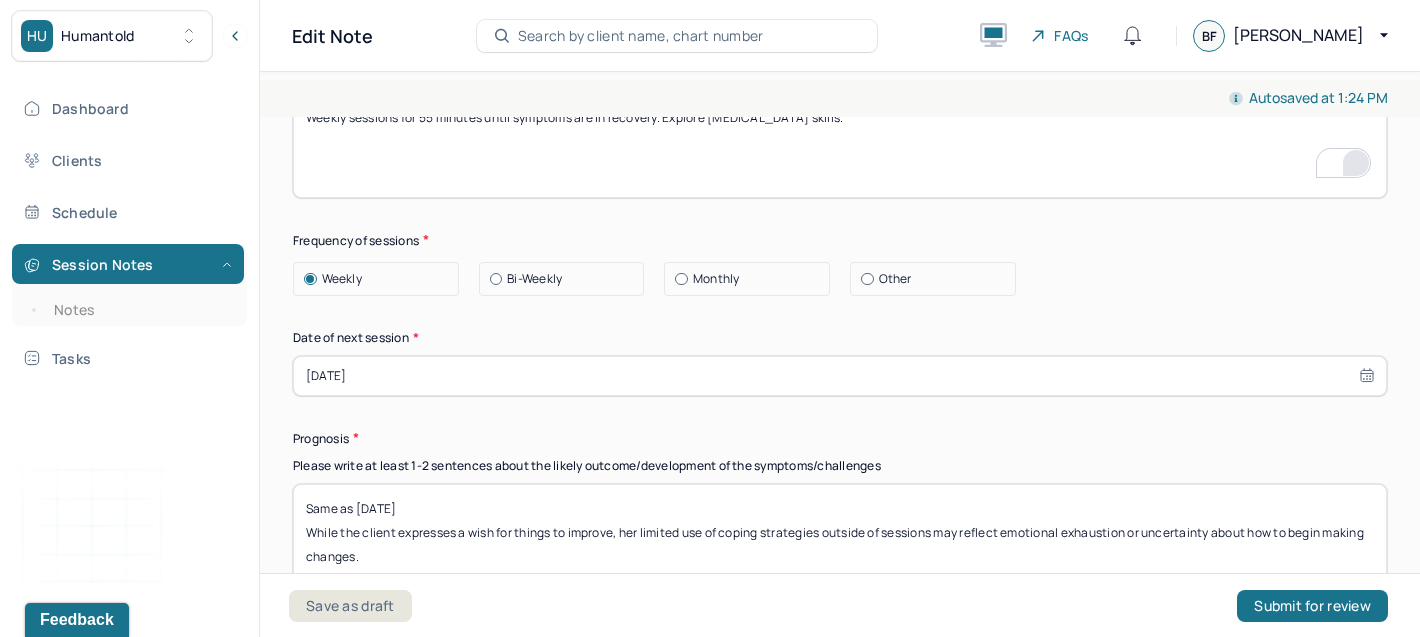 type on "Weekly sessions for 55 minutes until symptoms are in recovery. Explore [MEDICAL_DATA] skills." 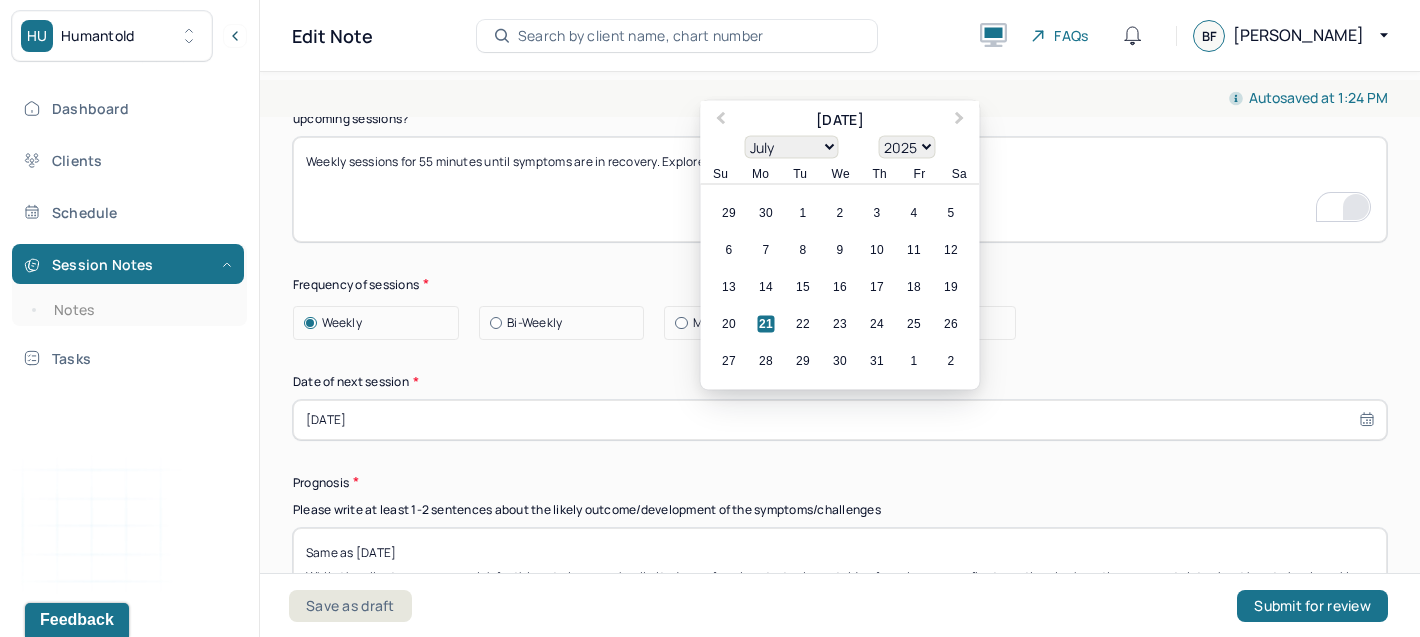 click on "January February March April May June July August September October November December" at bounding box center (792, 146) 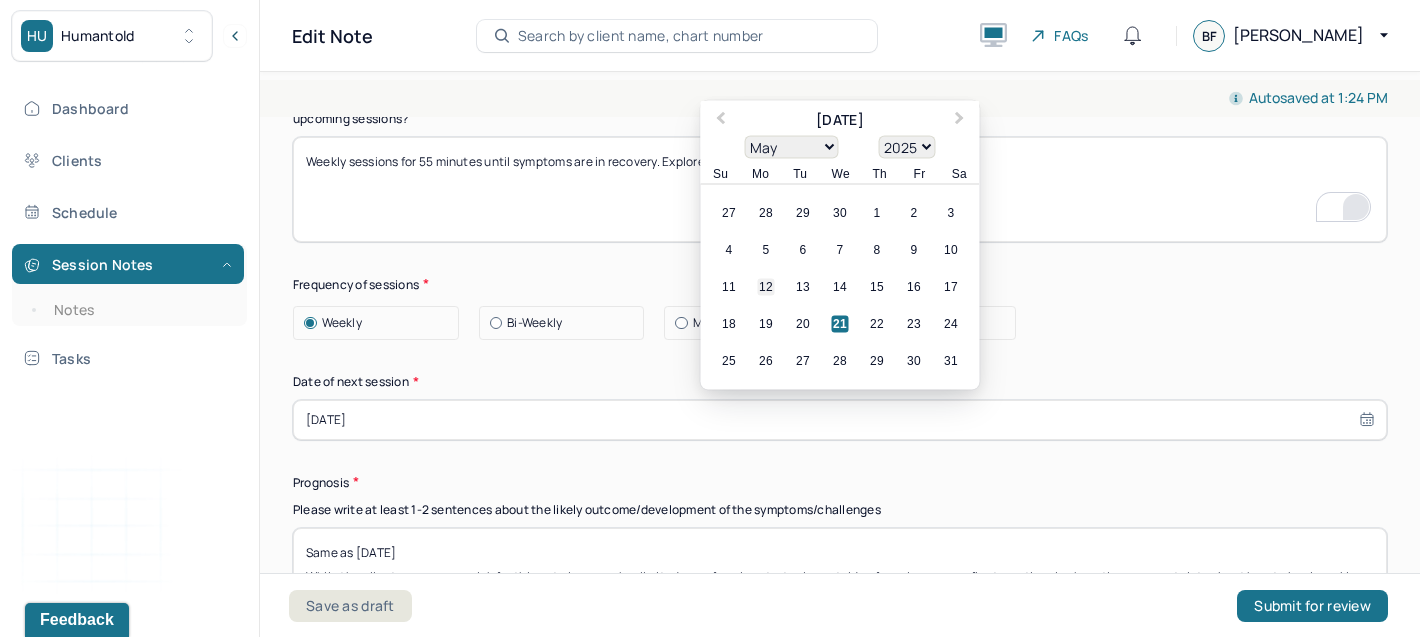 click on "12" at bounding box center [766, 286] 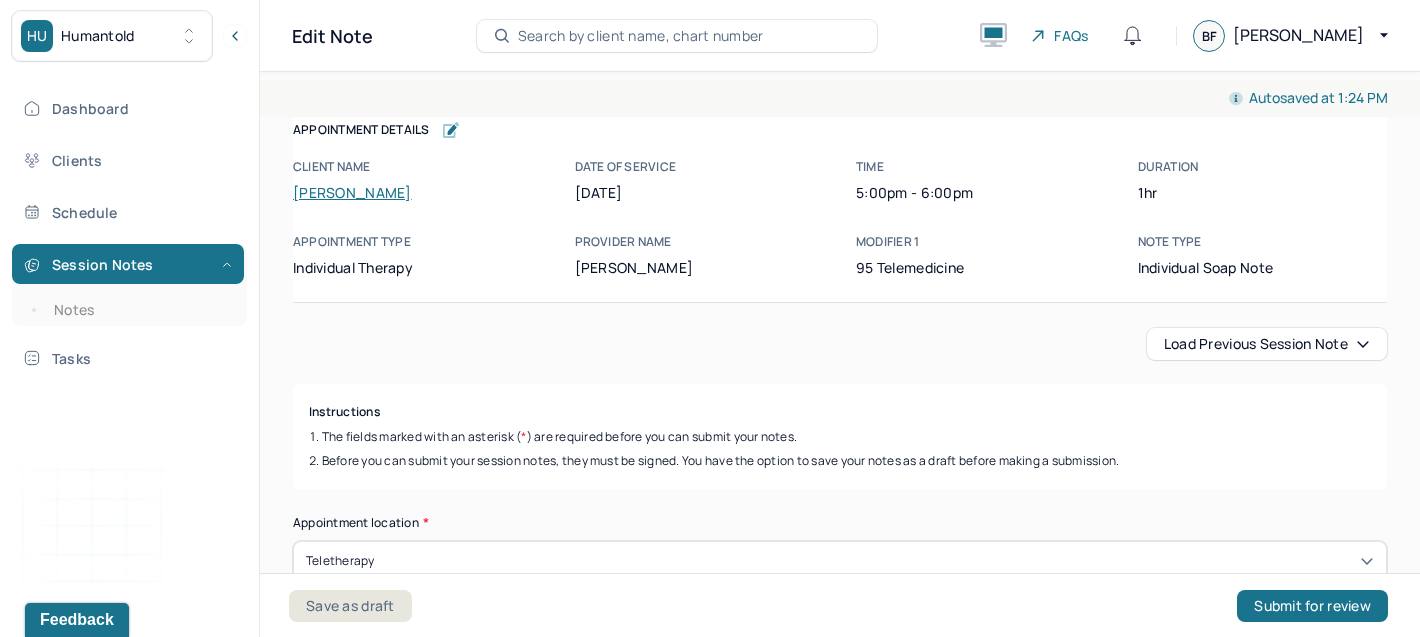 click on "Load previous session note" at bounding box center (1267, 344) 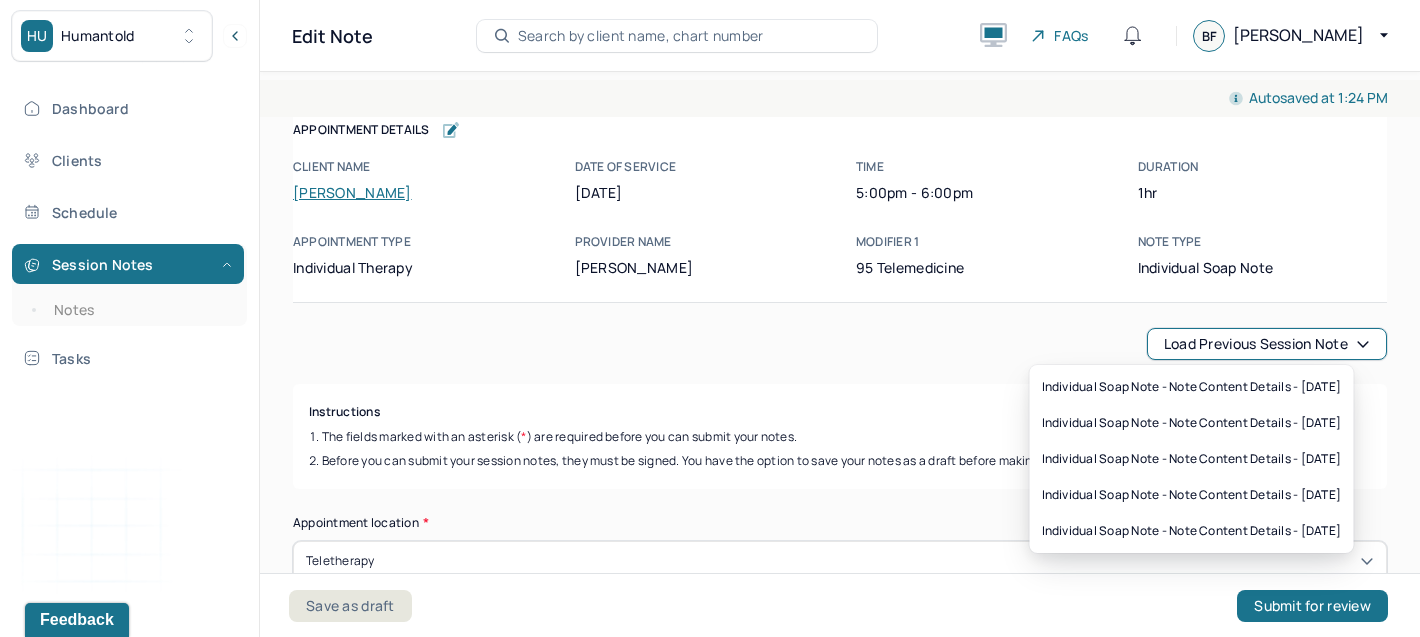 click on "Appointment Details     Client name [PERSON_NAME] Date of service [DATE] Time 5:00pm - 6:00pm Duration 1hr Appointment type individual therapy Provider name [PERSON_NAME] Modifier 1 95 Telemedicine Note type Individual soap note Appointment Details     Client name [PERSON_NAME] Date of service [DATE] Time 5:00pm - 6:00pm Duration 1hr Appointment type individual therapy Provider name [PERSON_NAME] Modifier 1 95 Telemedicine Note type Individual soap note" at bounding box center [840, 199] 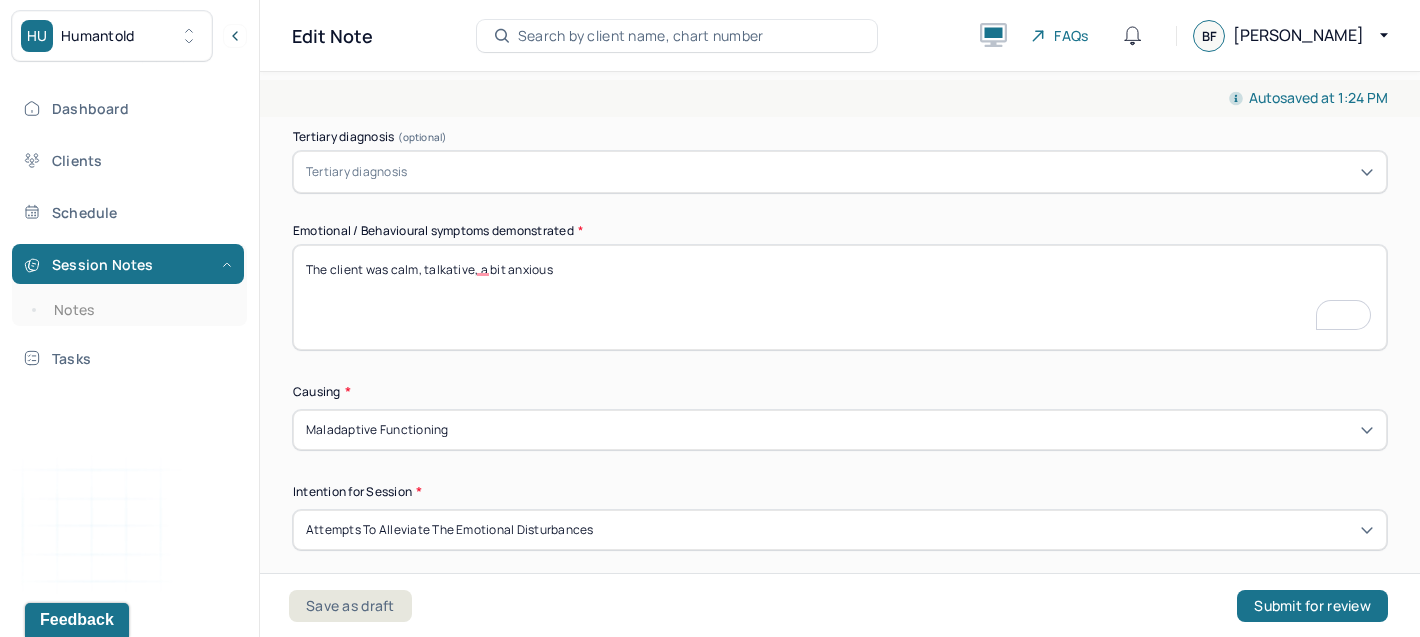 click on "The client was calm, talkative, a bit anxious" at bounding box center [840, 297] 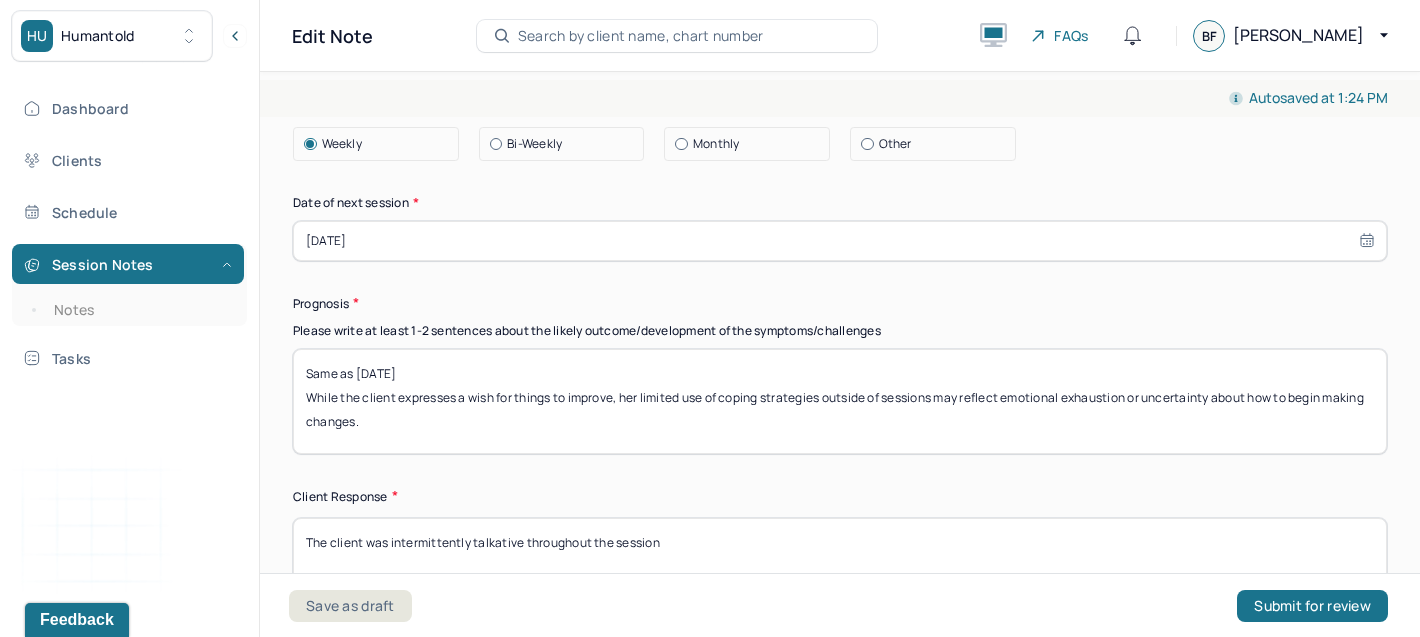 type on "The client was calm, talkative, and a bit anxious" 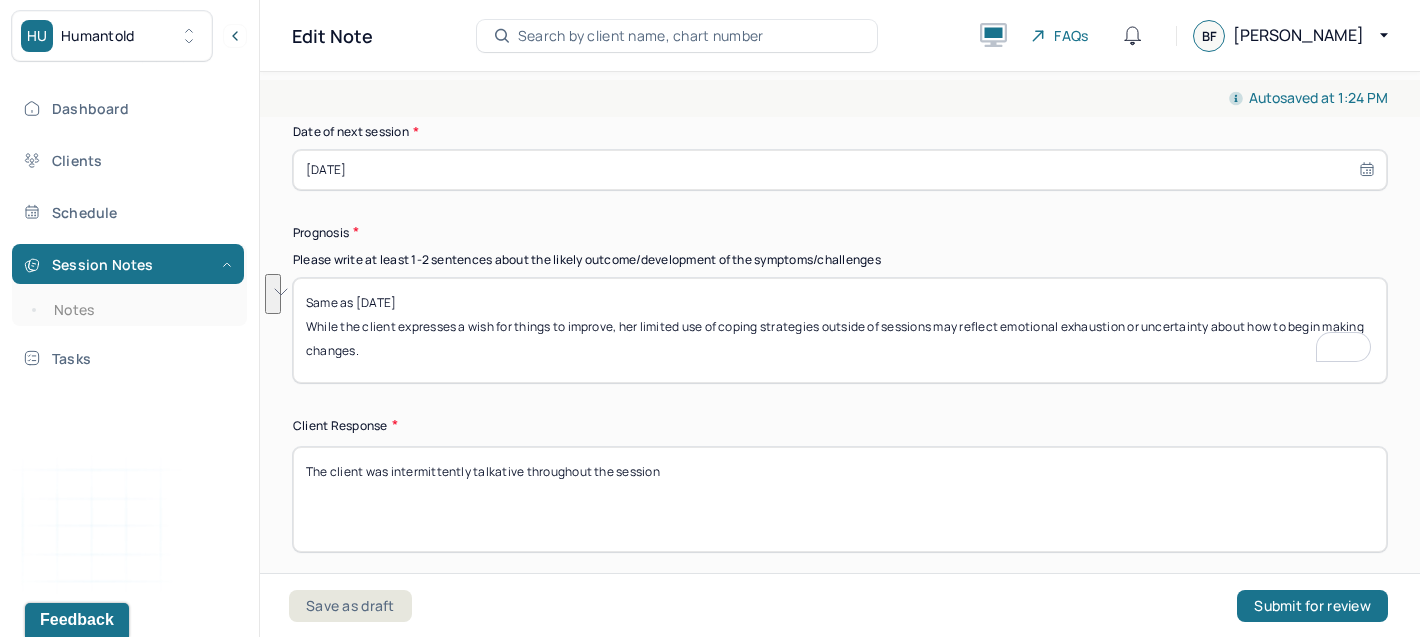 drag, startPoint x: 401, startPoint y: 348, endPoint x: 296, endPoint y: 326, distance: 107.28001 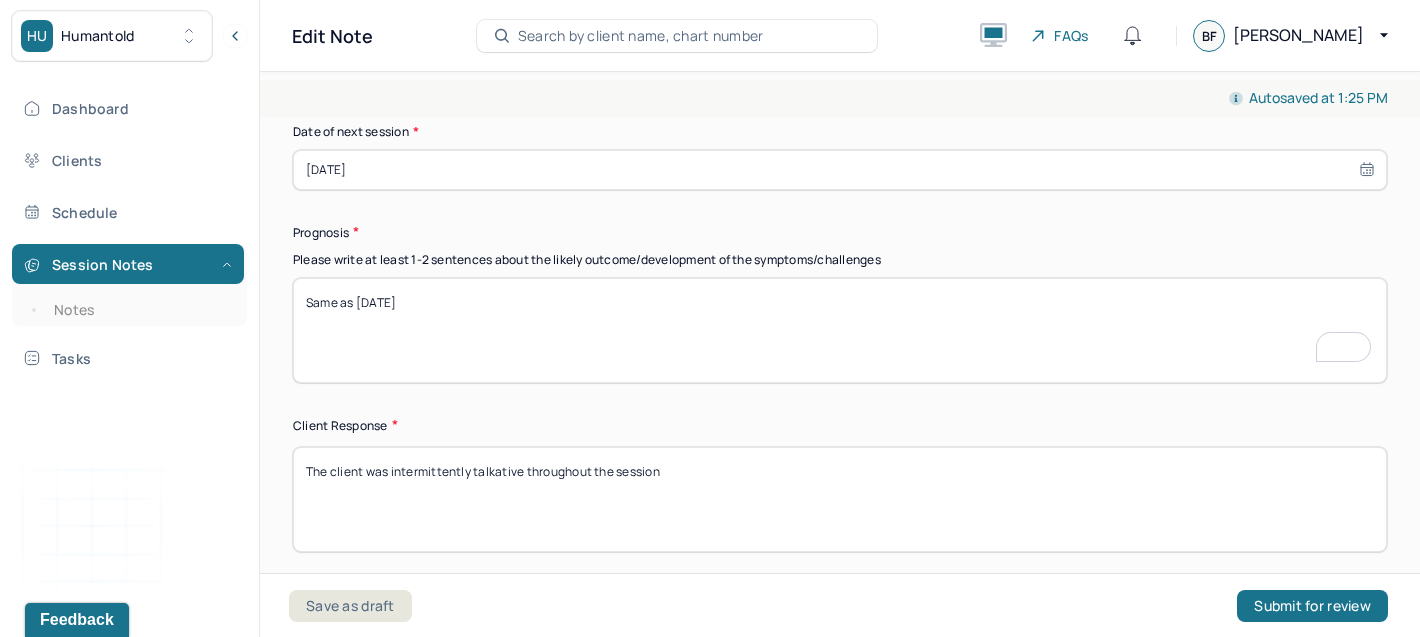 paste on "The client’s commitment to change and focus on goal attainment are encouraging signs of future progress." 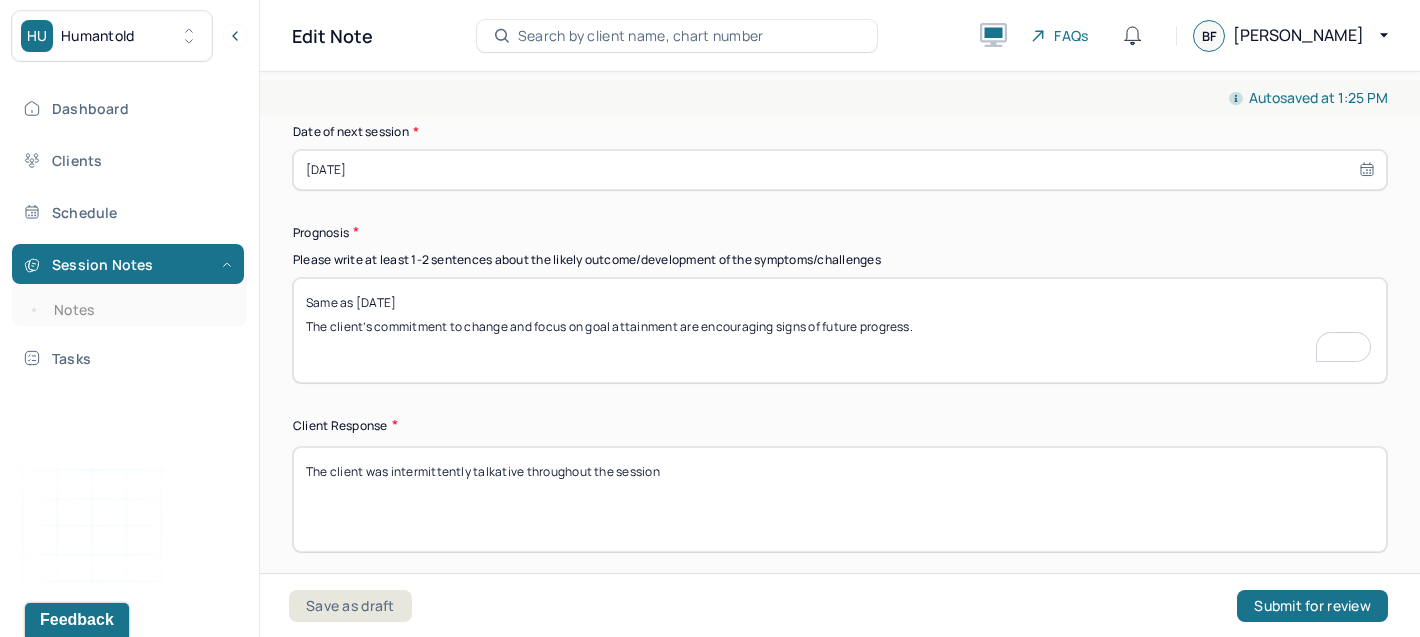 type on "Same as [DATE]
The client’s commitment to change and focus on goal attainment are encouraging signs of future progress." 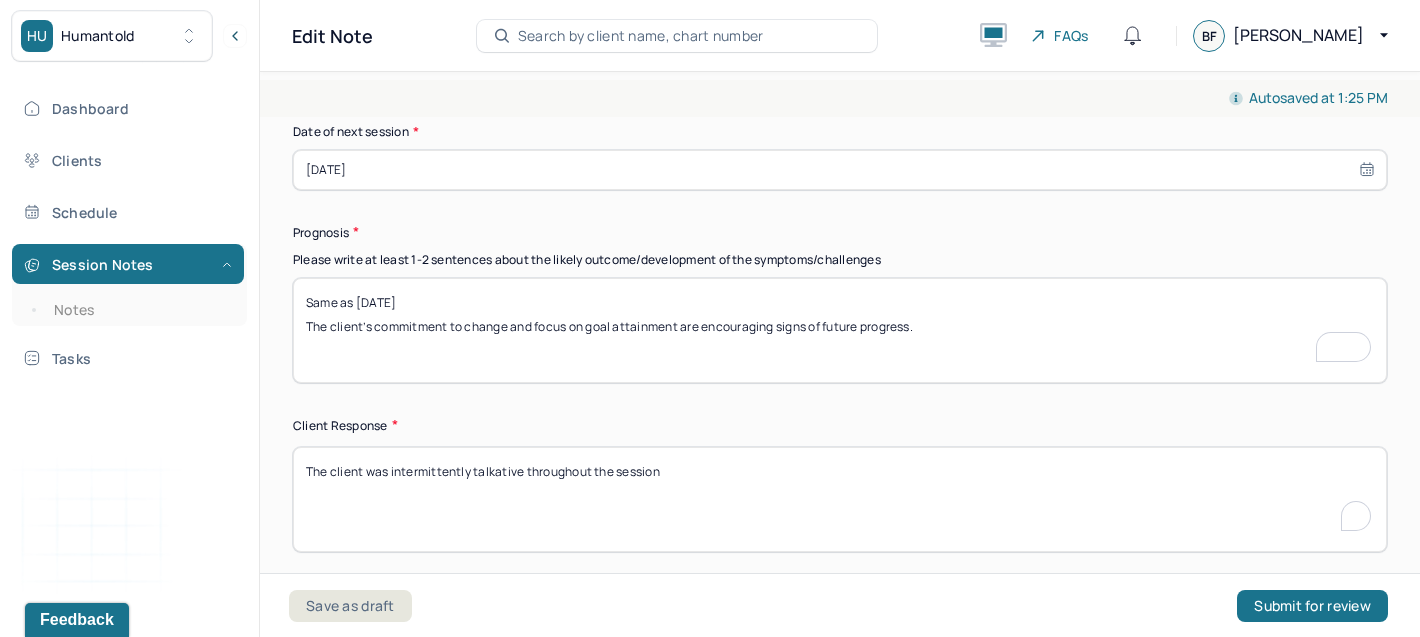 click on "The client was intermittently talkative throughout the session" at bounding box center (840, 499) 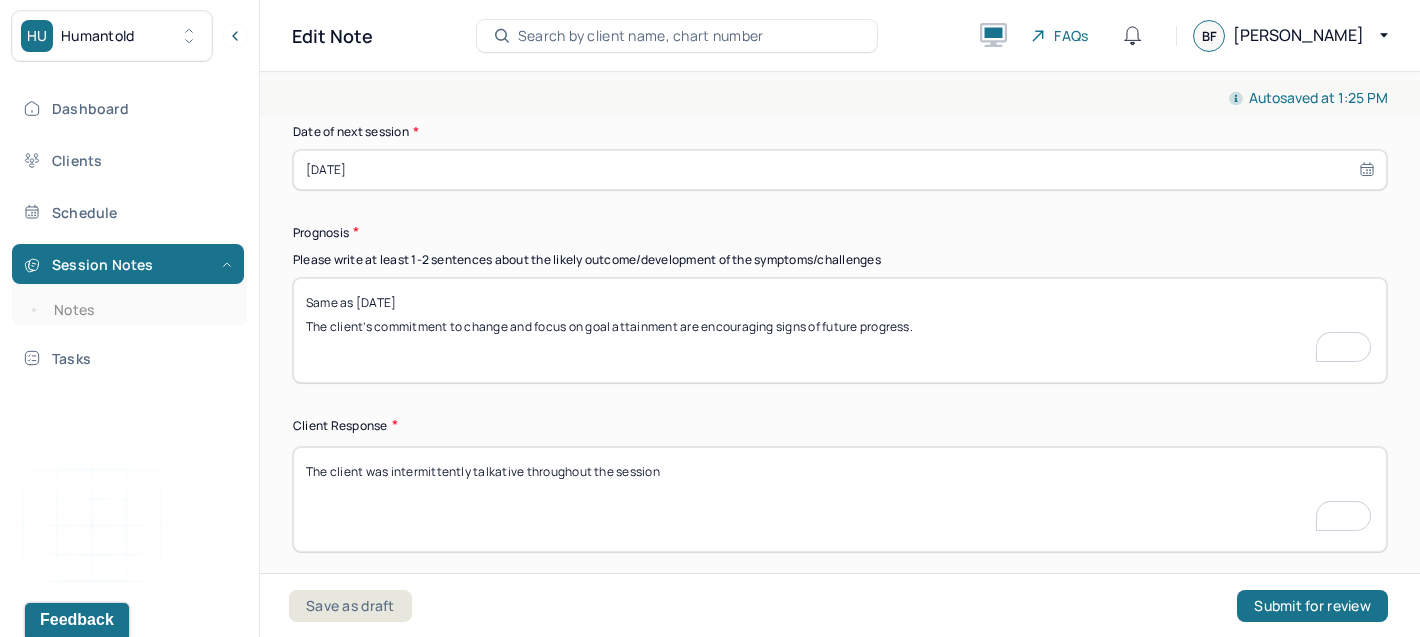 click on "The client was intermittently talkative throughout the session" at bounding box center [840, 499] 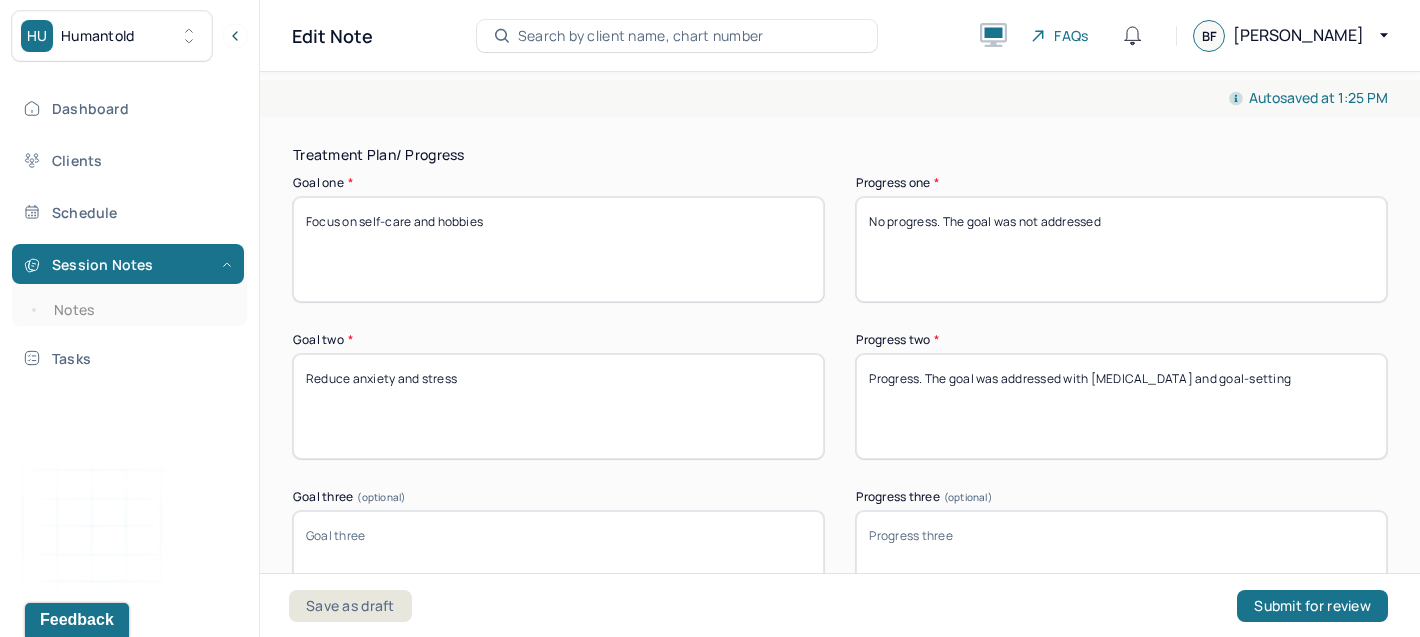type on "The client demonstrated a willingness to share and discuss concerns." 